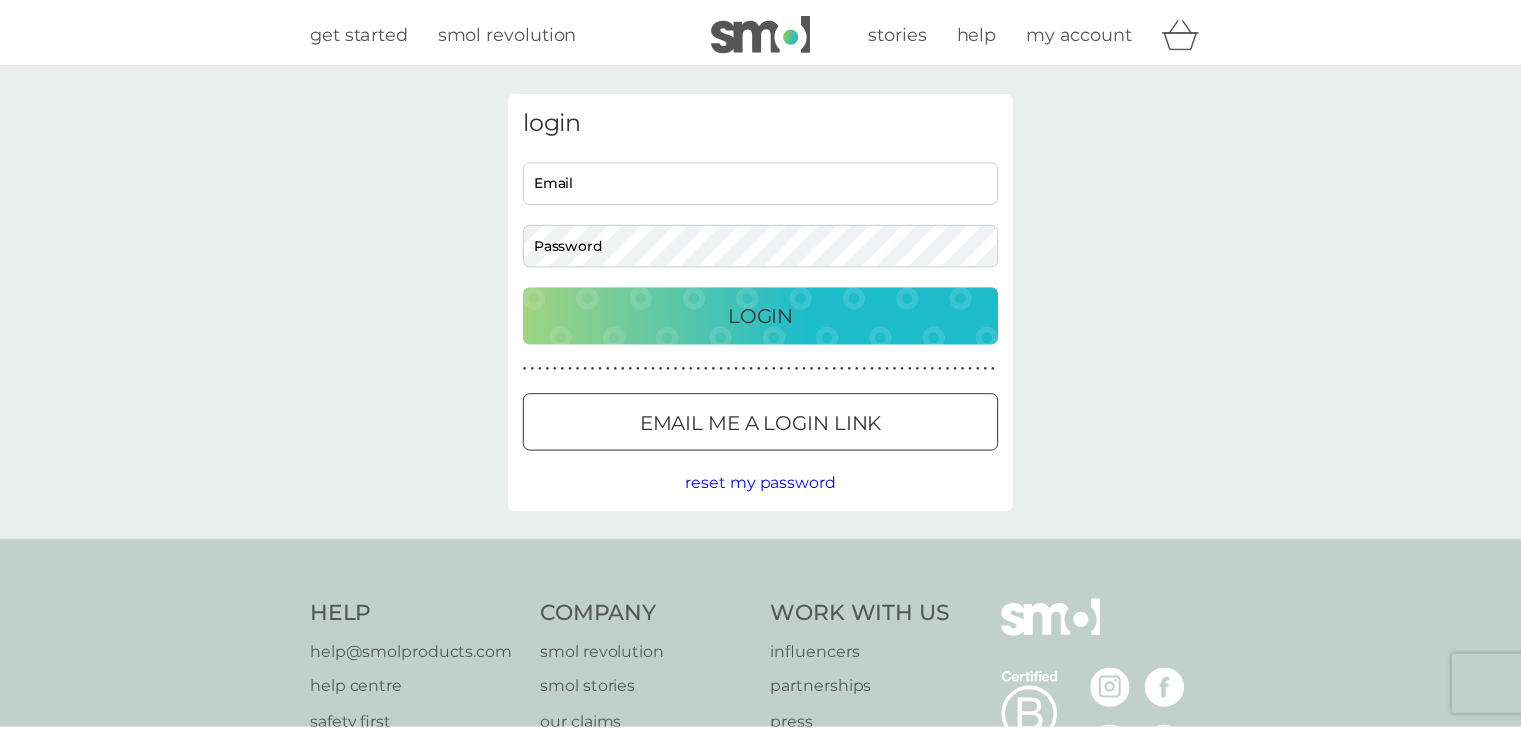 scroll, scrollTop: 0, scrollLeft: 0, axis: both 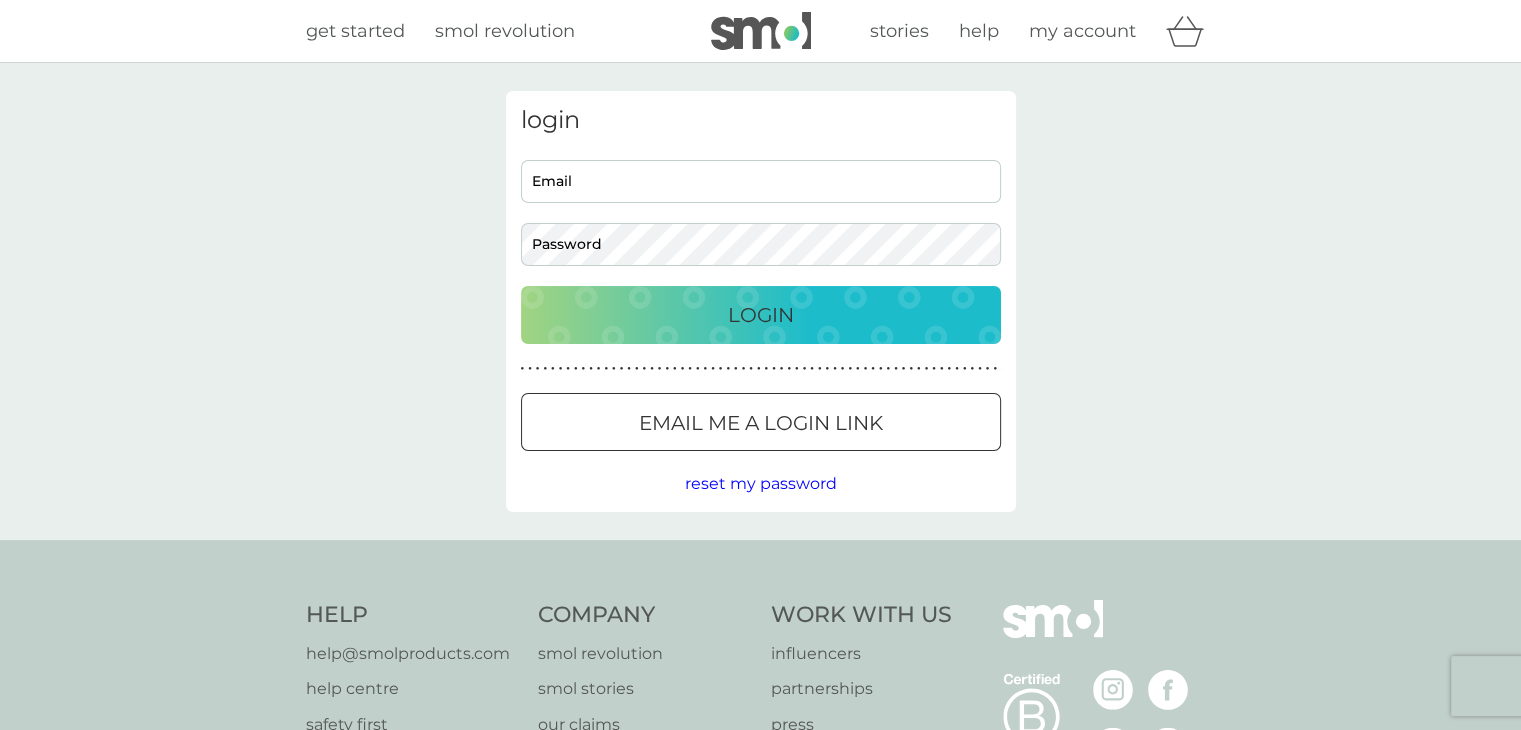 click on "login Email Password Login ● ● ● ● ● ● ● ● ● ● ● ● ● ● ● ● ● ● ● ● ● ● ● ● ● ● ● ● ● ● ● ● ● ● ● ● ● ● ● ● ● ● ● ● ● ● ● ● ● ● ● ● ● ● ● ● ● ● ● ● ● ● ● ● ● ● ● ● ● ● Email me a login link reset my password" at bounding box center [760, 301] 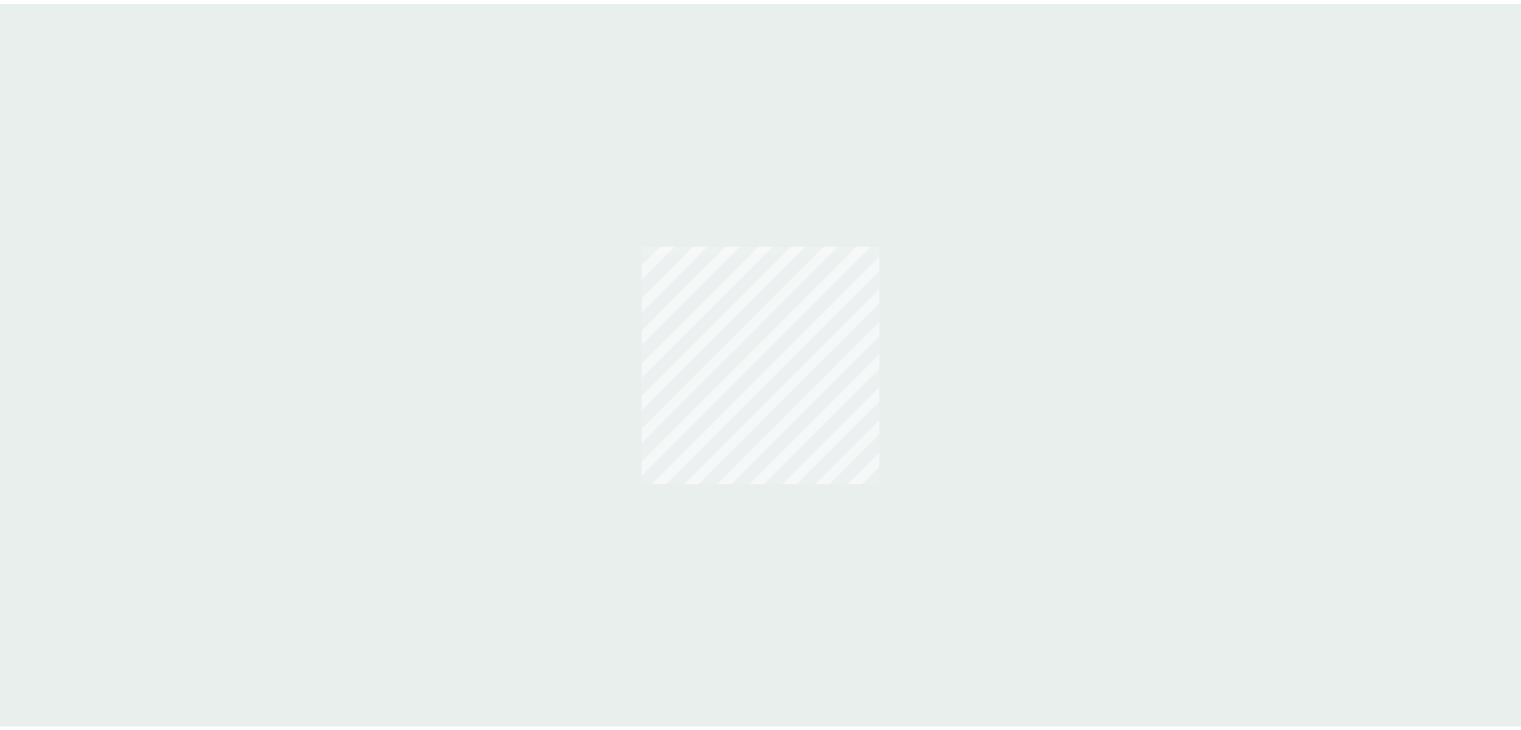 scroll, scrollTop: 0, scrollLeft: 0, axis: both 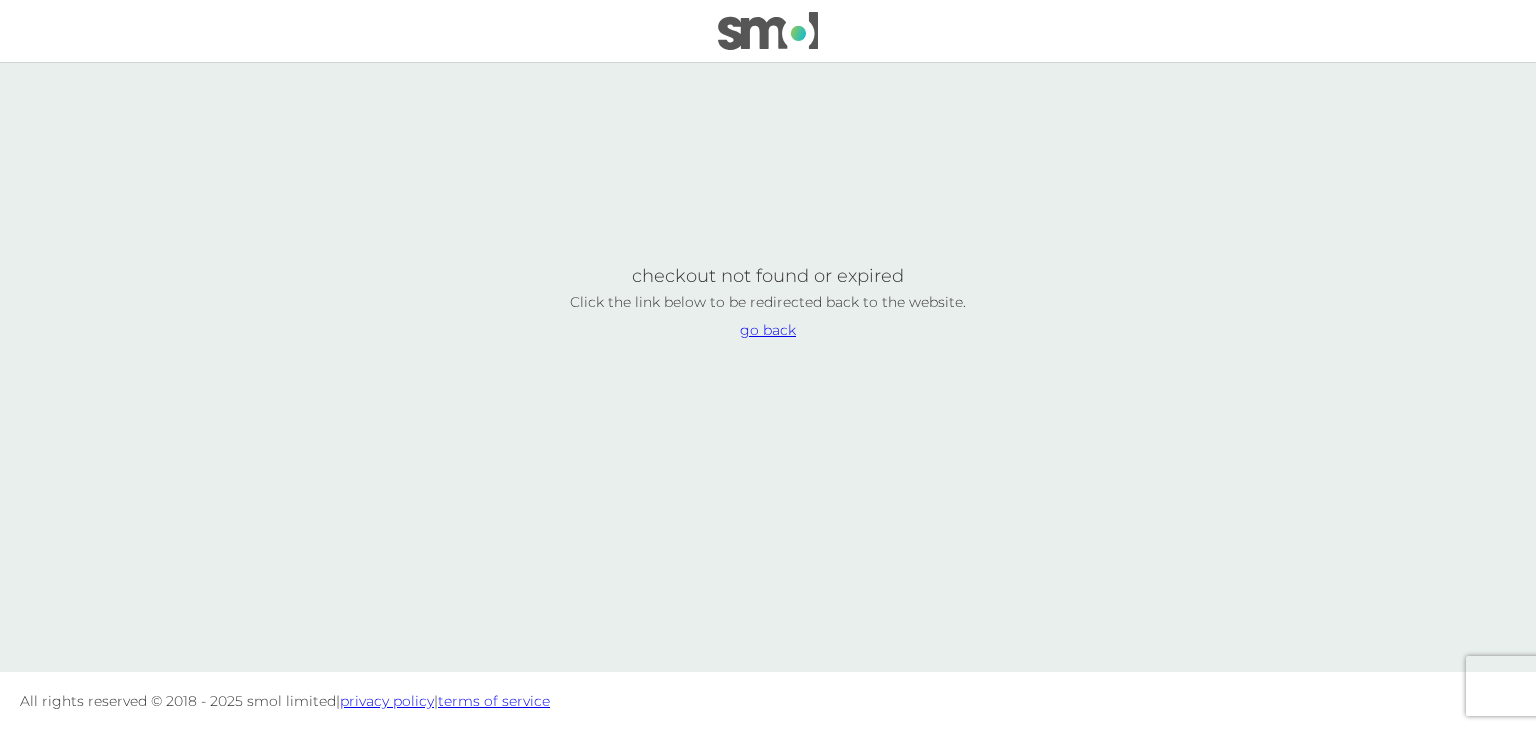 click on "go back" at bounding box center (768, 330) 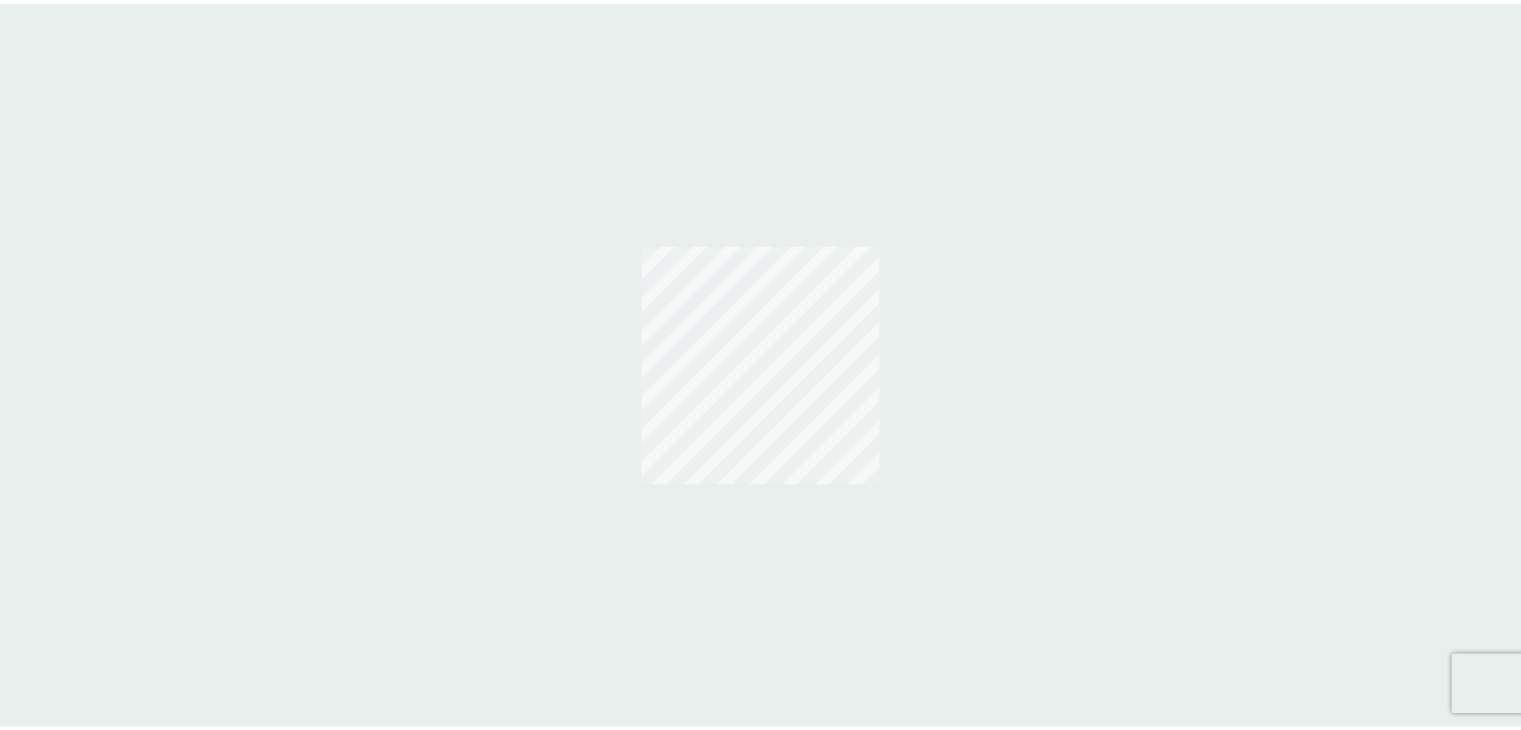 scroll, scrollTop: 0, scrollLeft: 0, axis: both 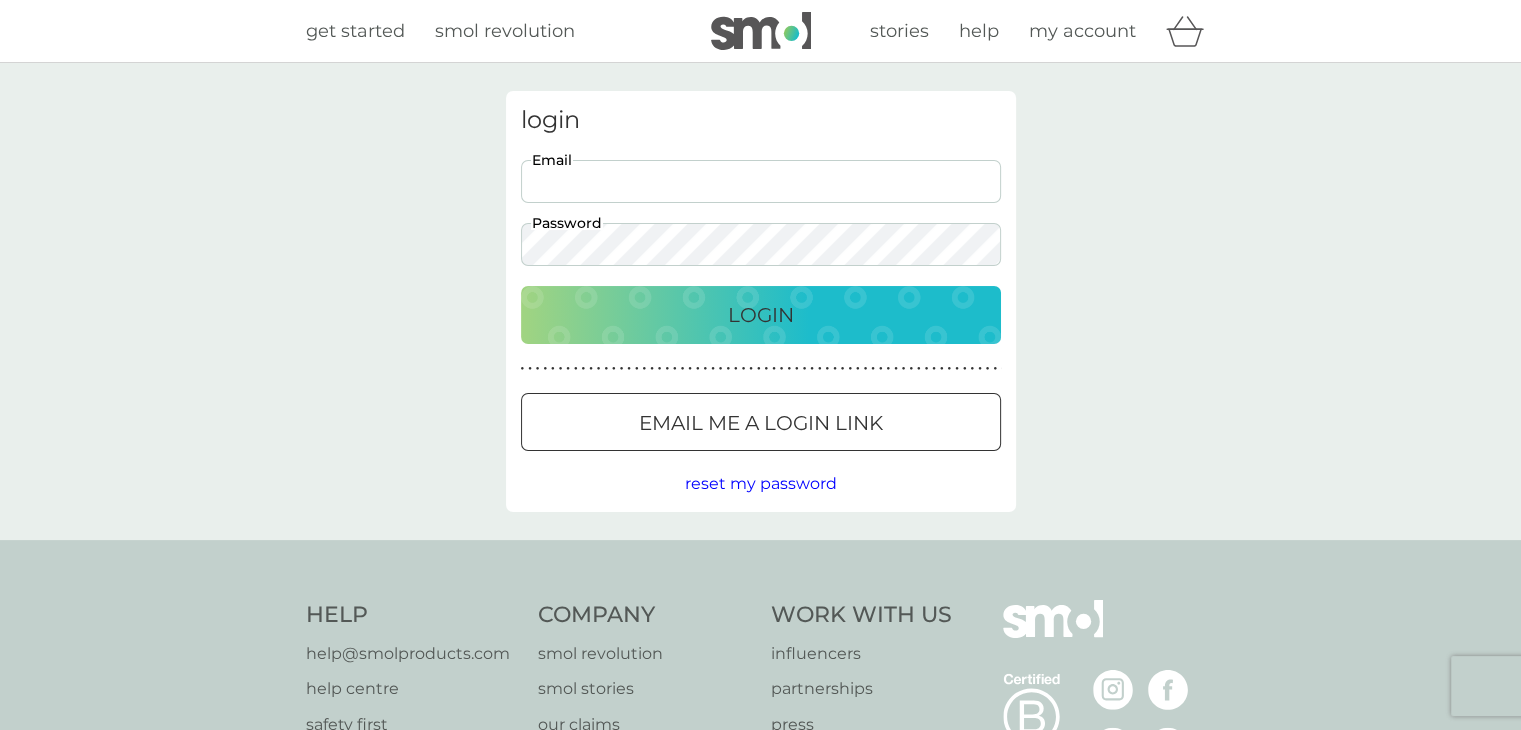 click on "Email" at bounding box center [761, 181] 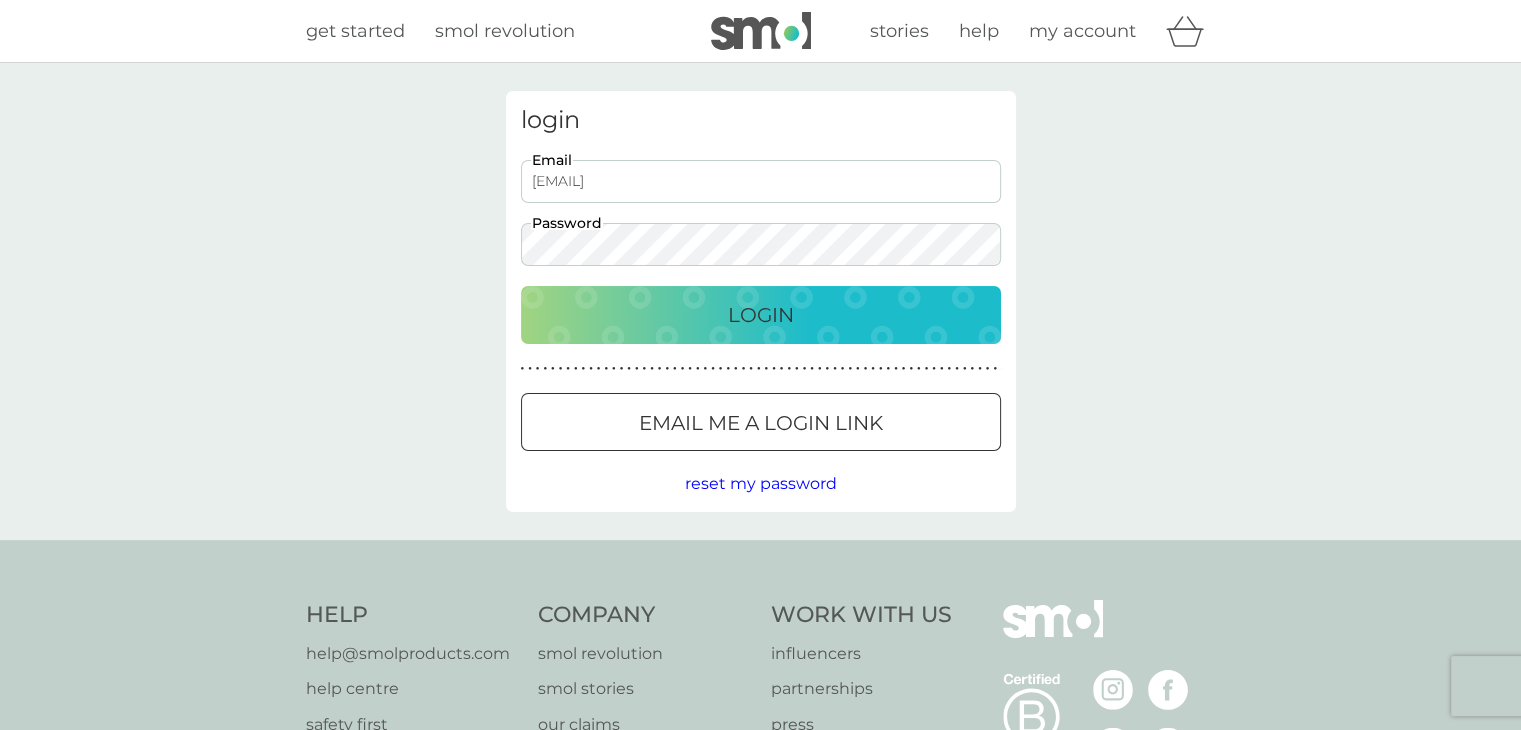type on "[EMAIL]" 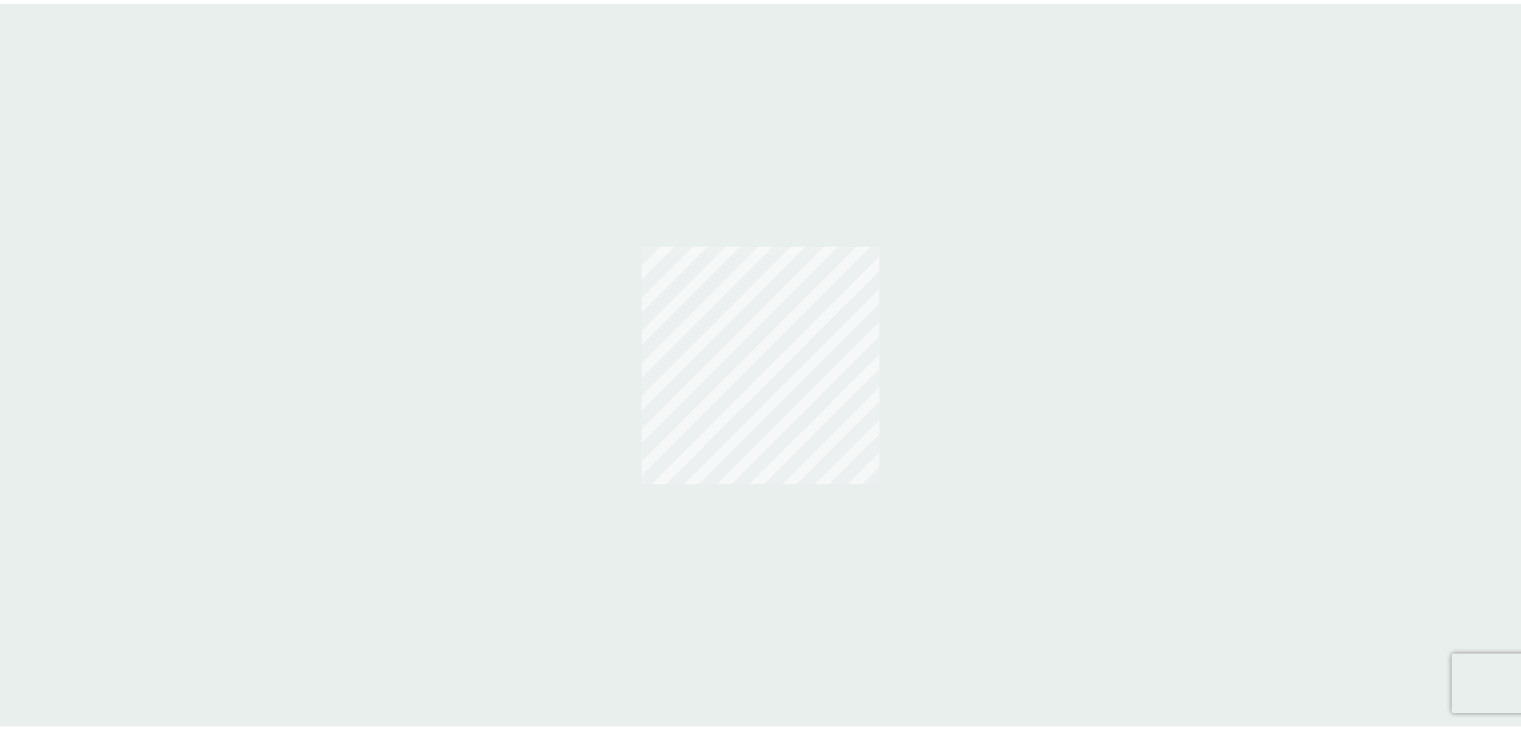 scroll, scrollTop: 0, scrollLeft: 0, axis: both 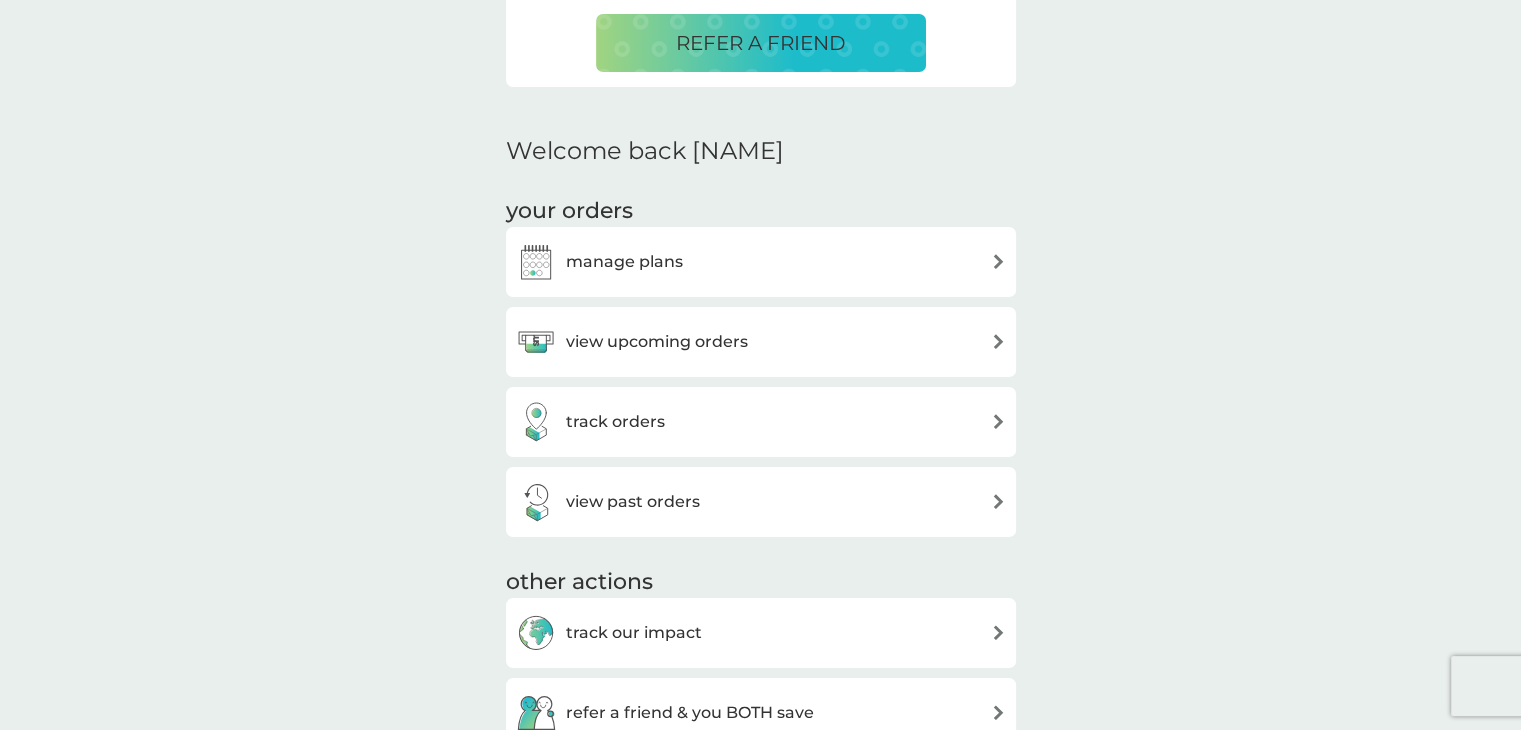 click at bounding box center [998, 341] 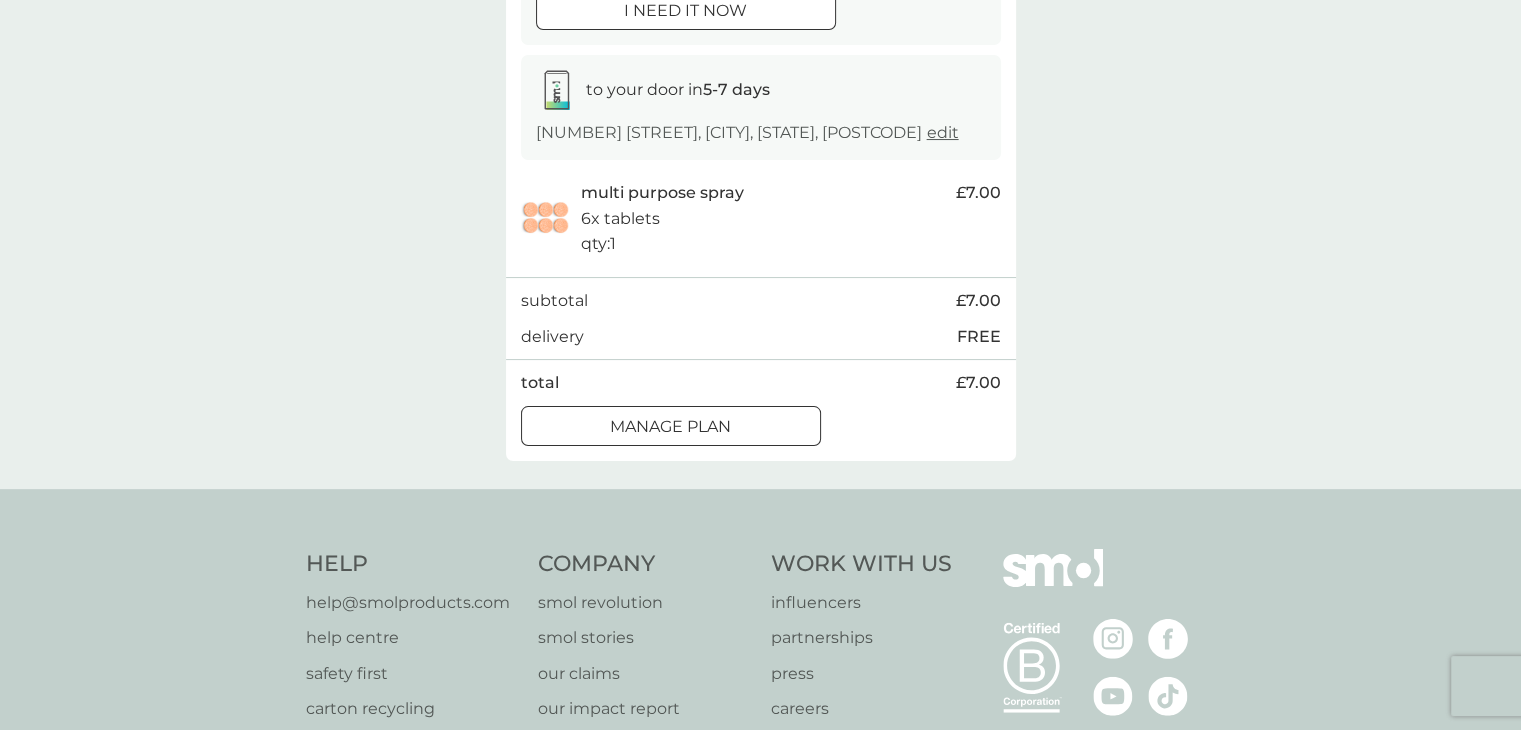 scroll, scrollTop: 300, scrollLeft: 0, axis: vertical 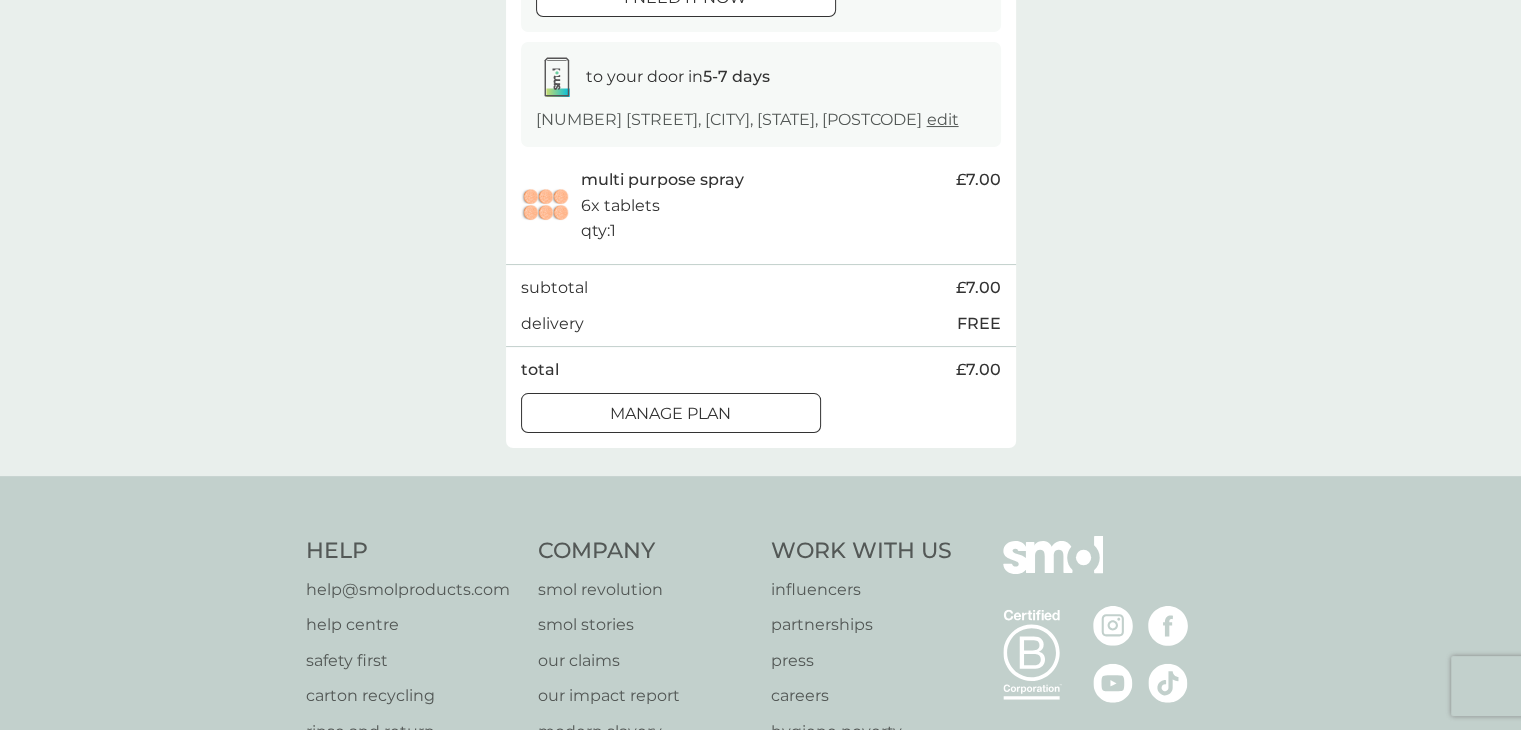 click on "Manage plan" at bounding box center (670, 414) 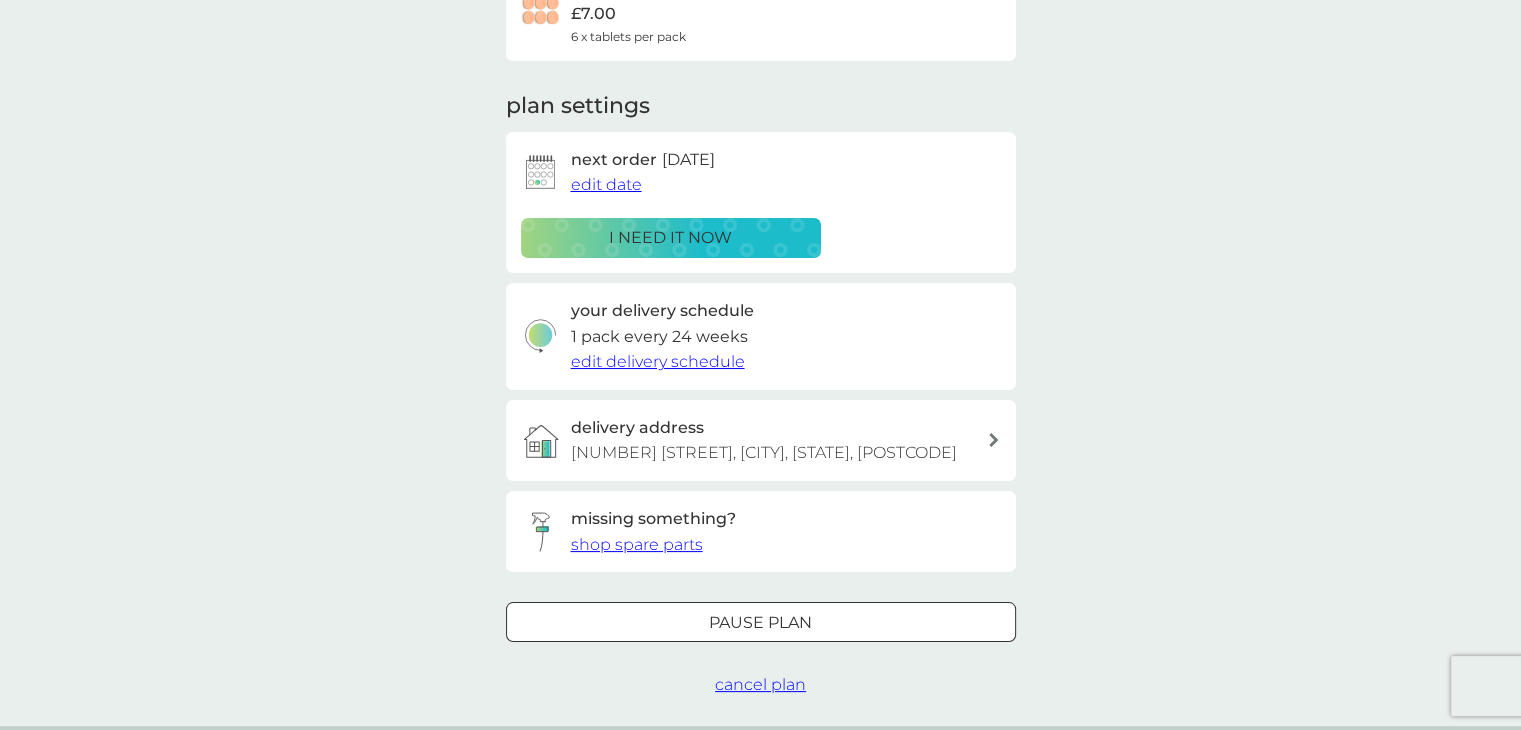 scroll, scrollTop: 300, scrollLeft: 0, axis: vertical 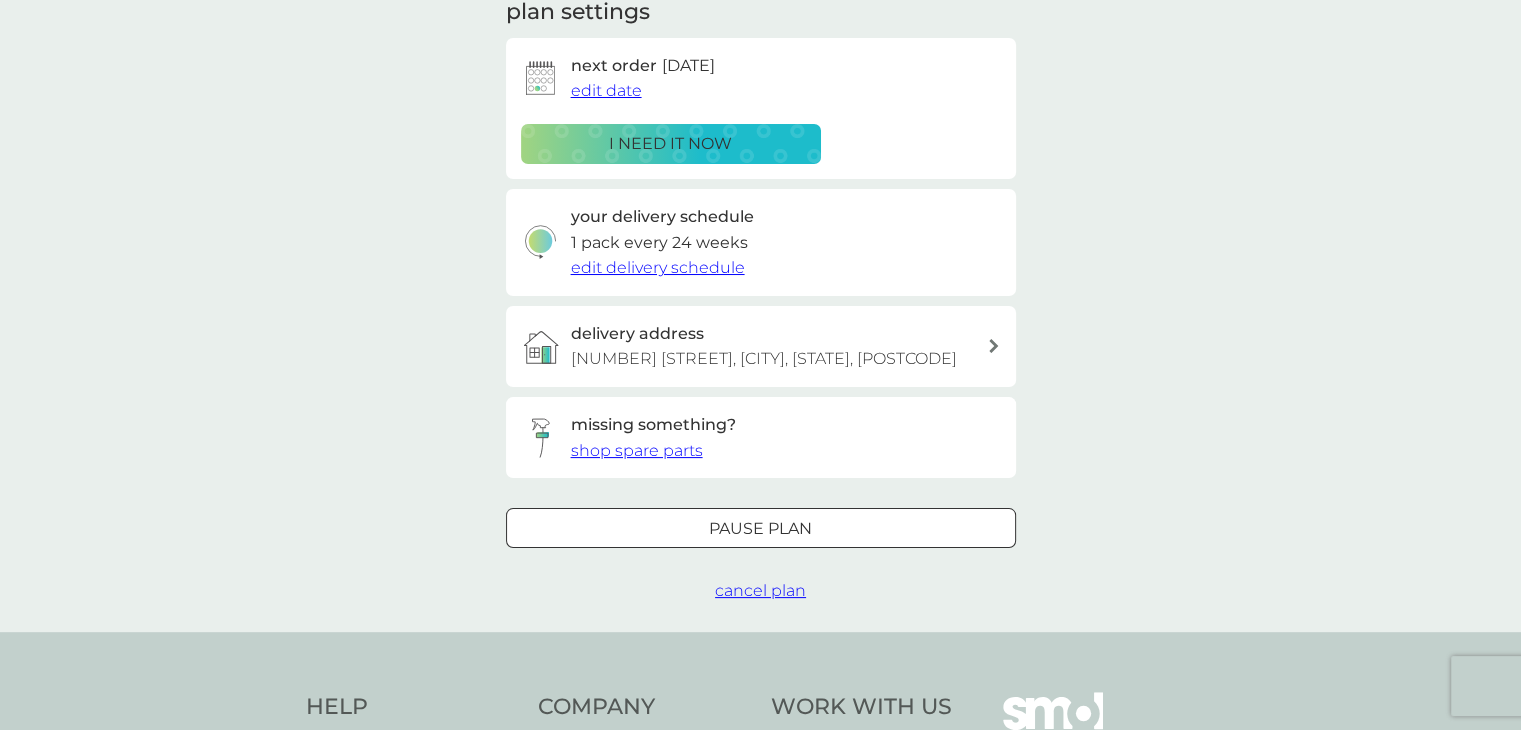 click at bounding box center [761, 528] 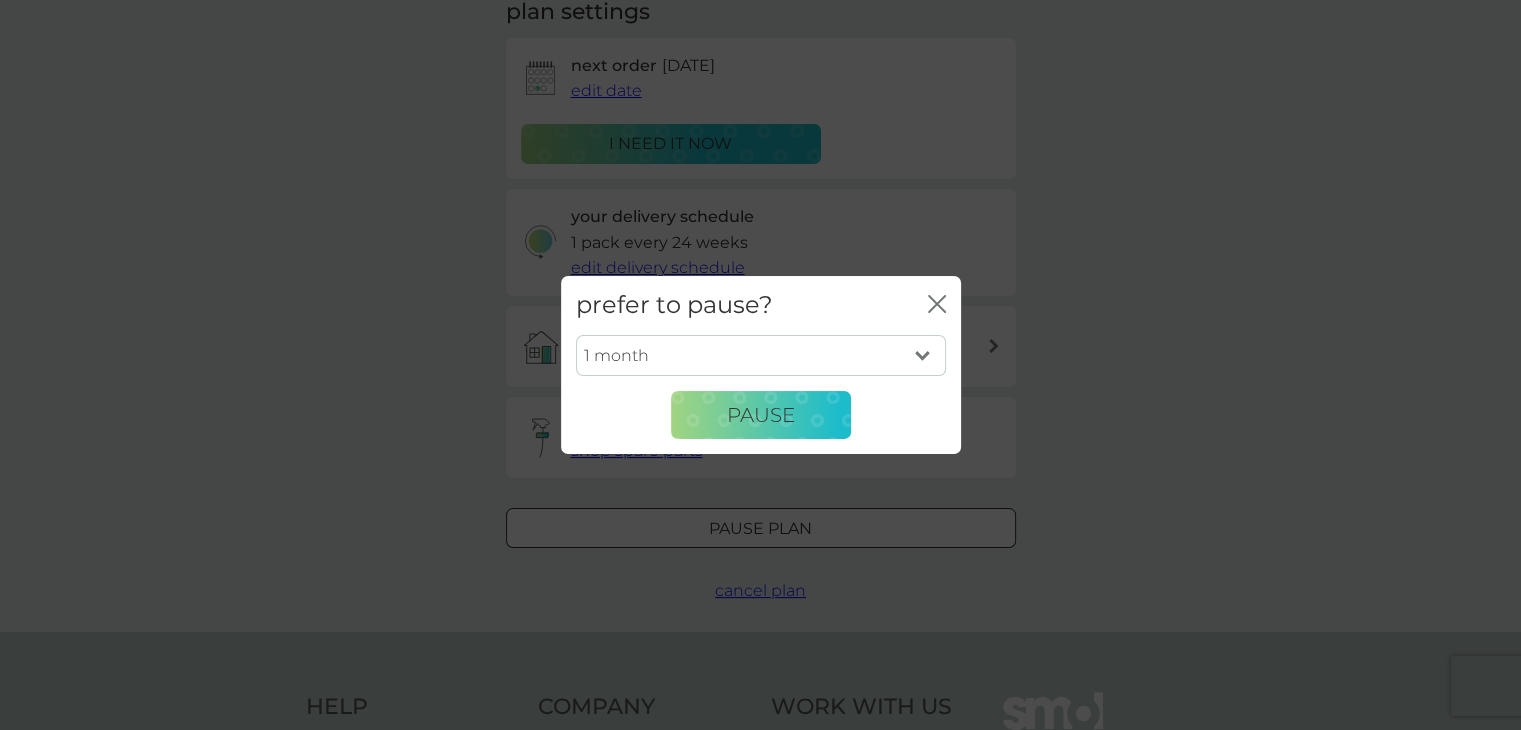 click on "1 month 2 months 3 months 4 months 5 months 6 months" at bounding box center [761, 356] 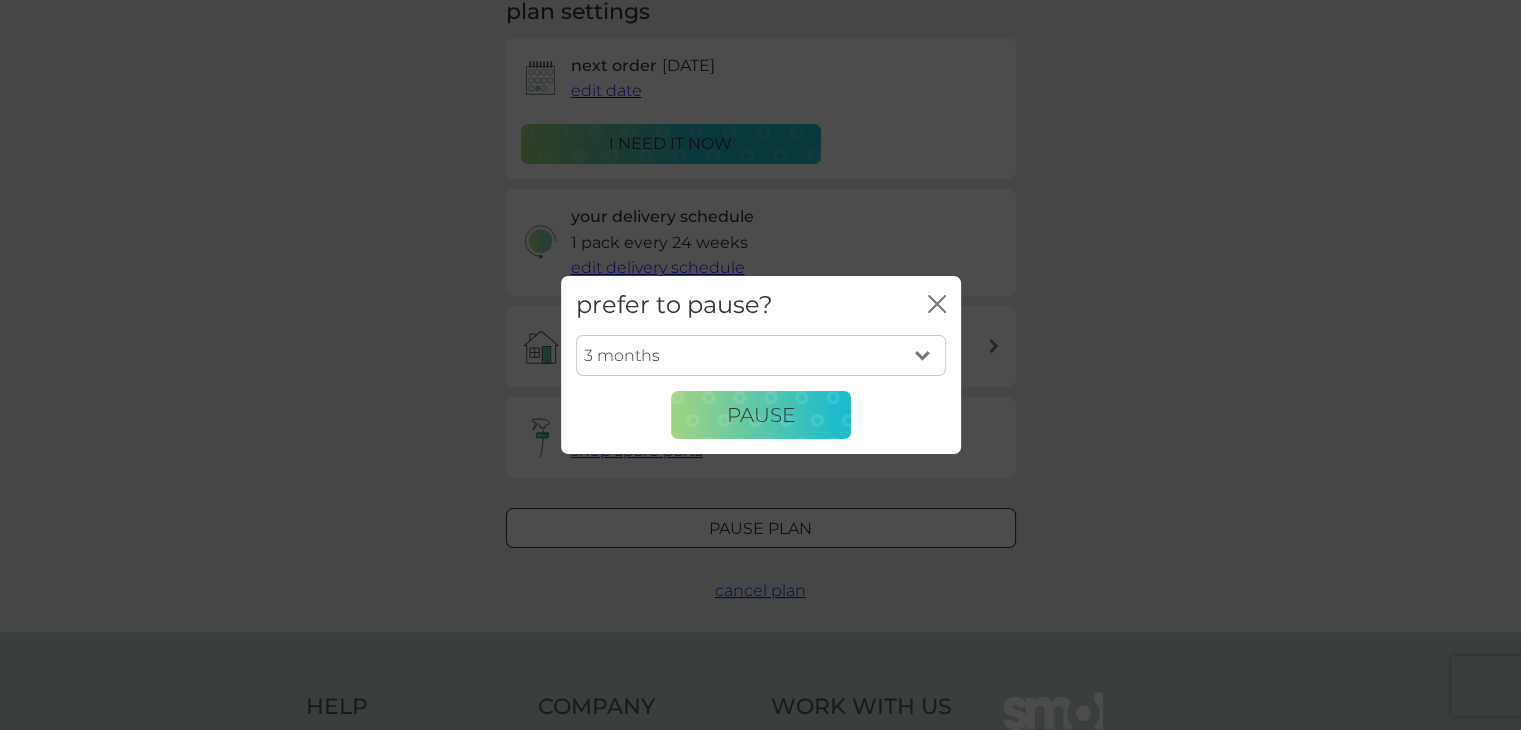 click on "1 month 2 months 3 months 4 months 5 months 6 months" at bounding box center [761, 356] 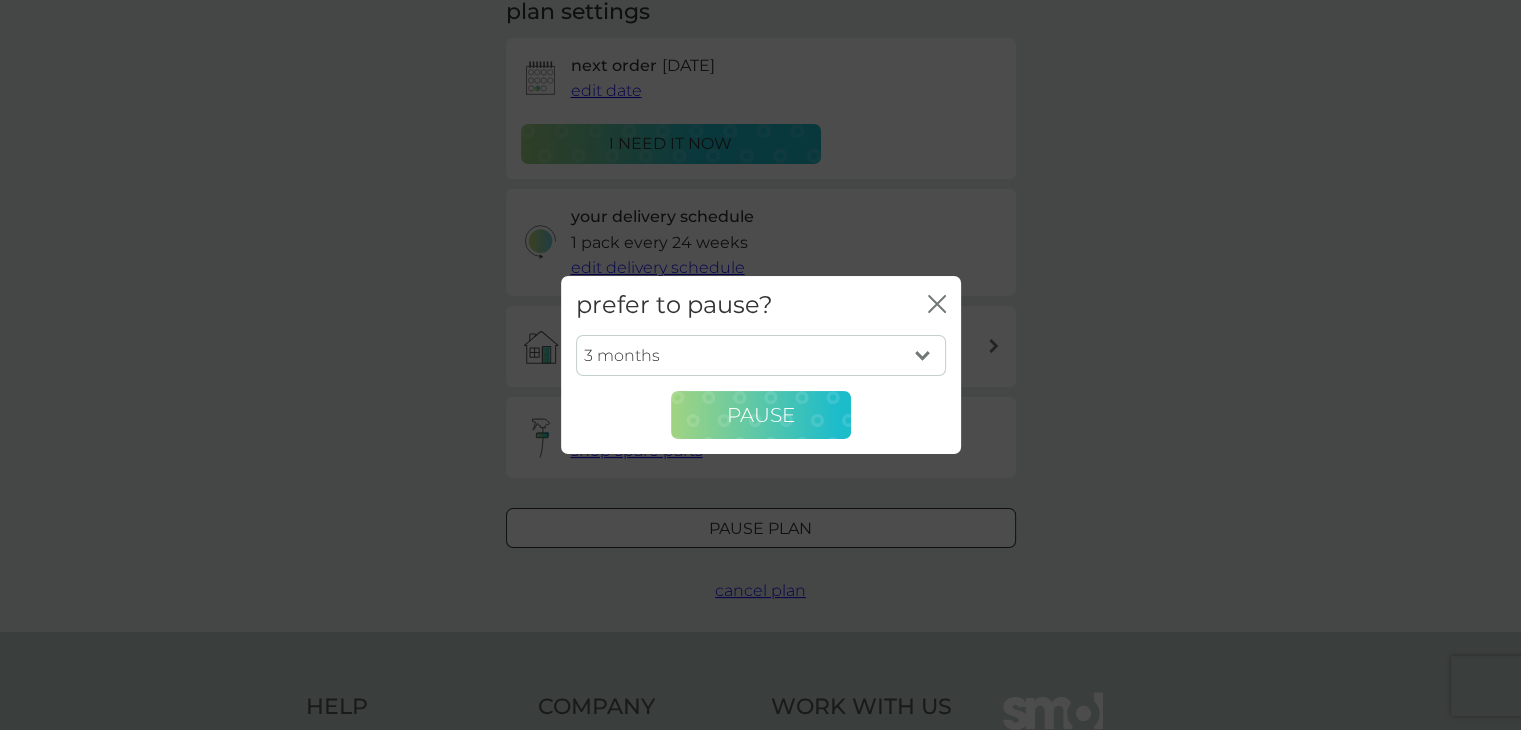 click on "Pause" at bounding box center [761, 415] 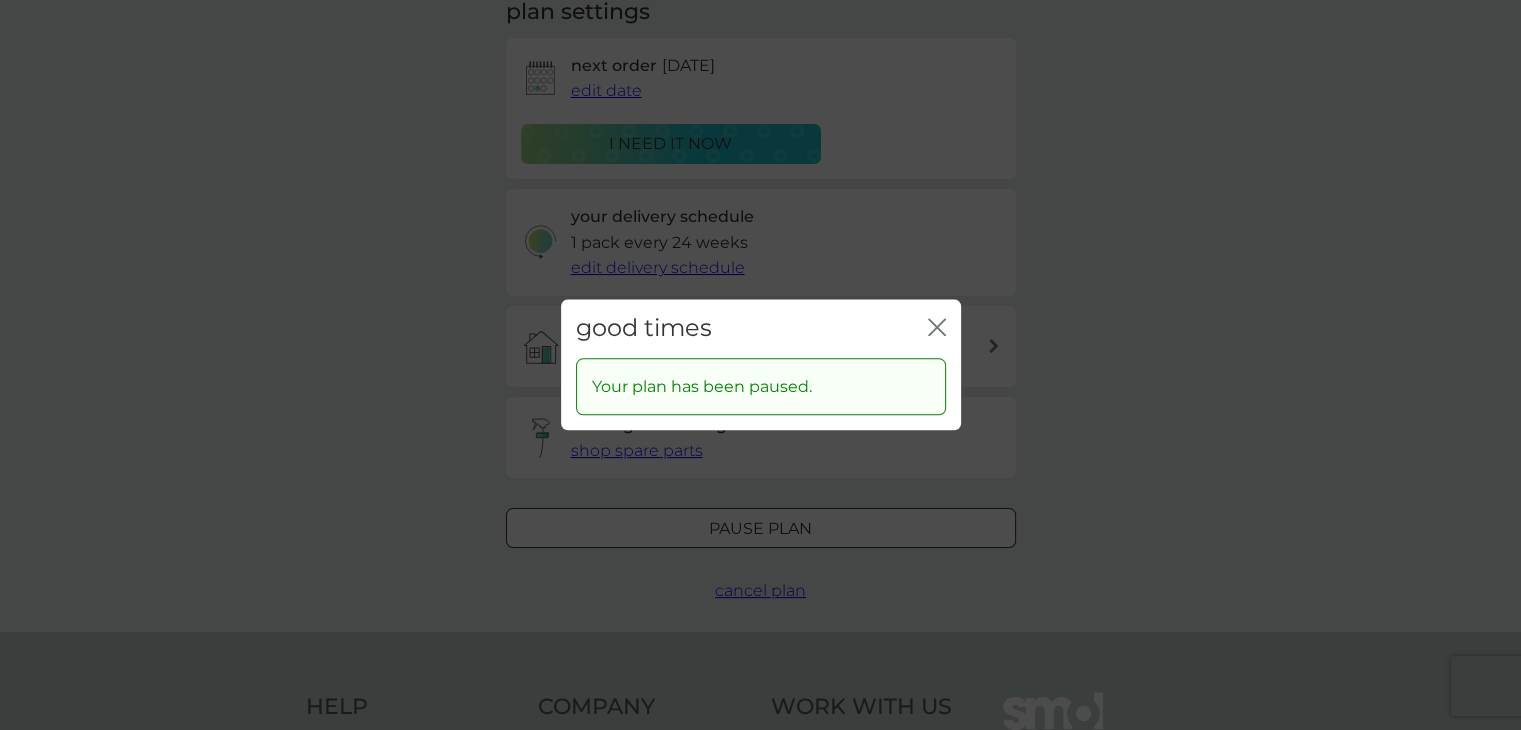 click 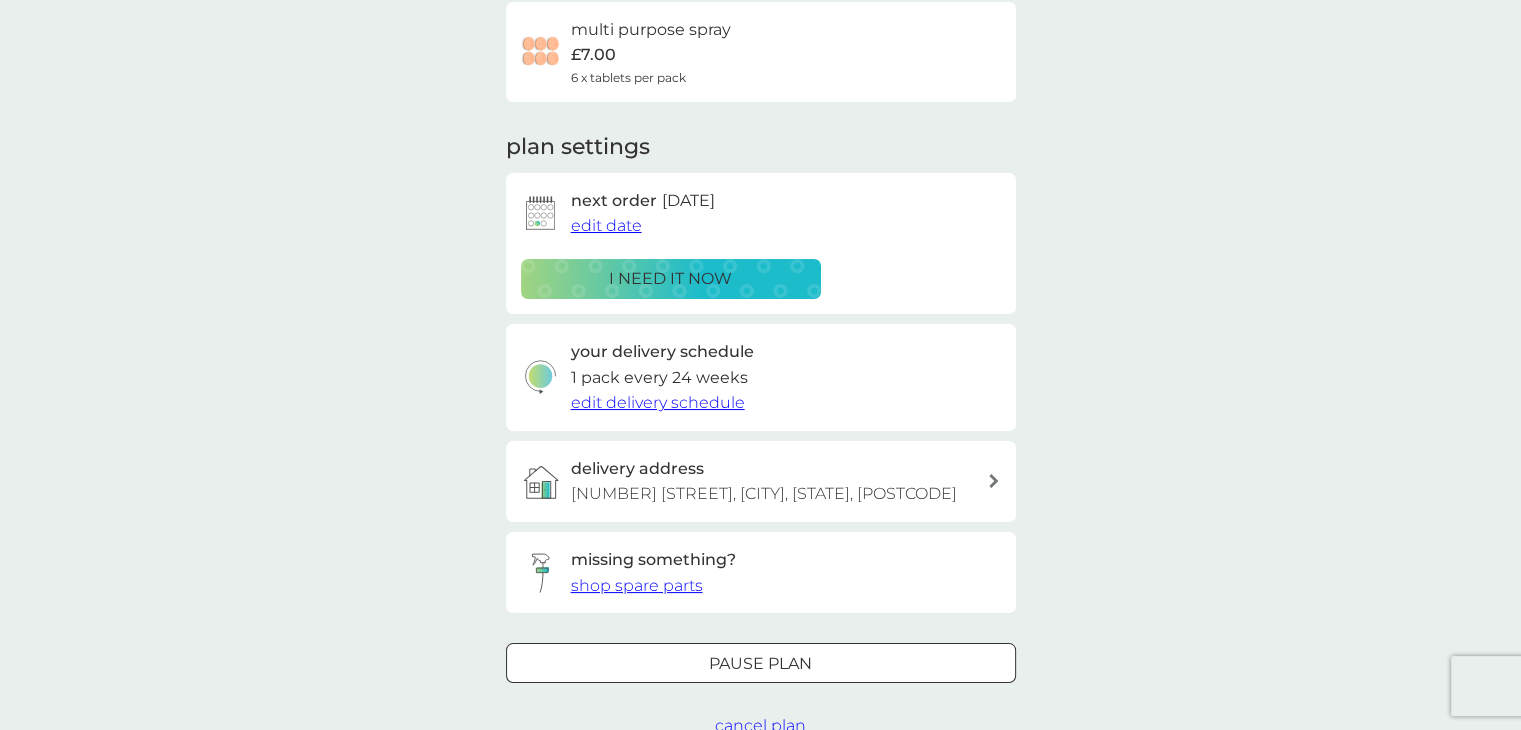 scroll, scrollTop: 0, scrollLeft: 0, axis: both 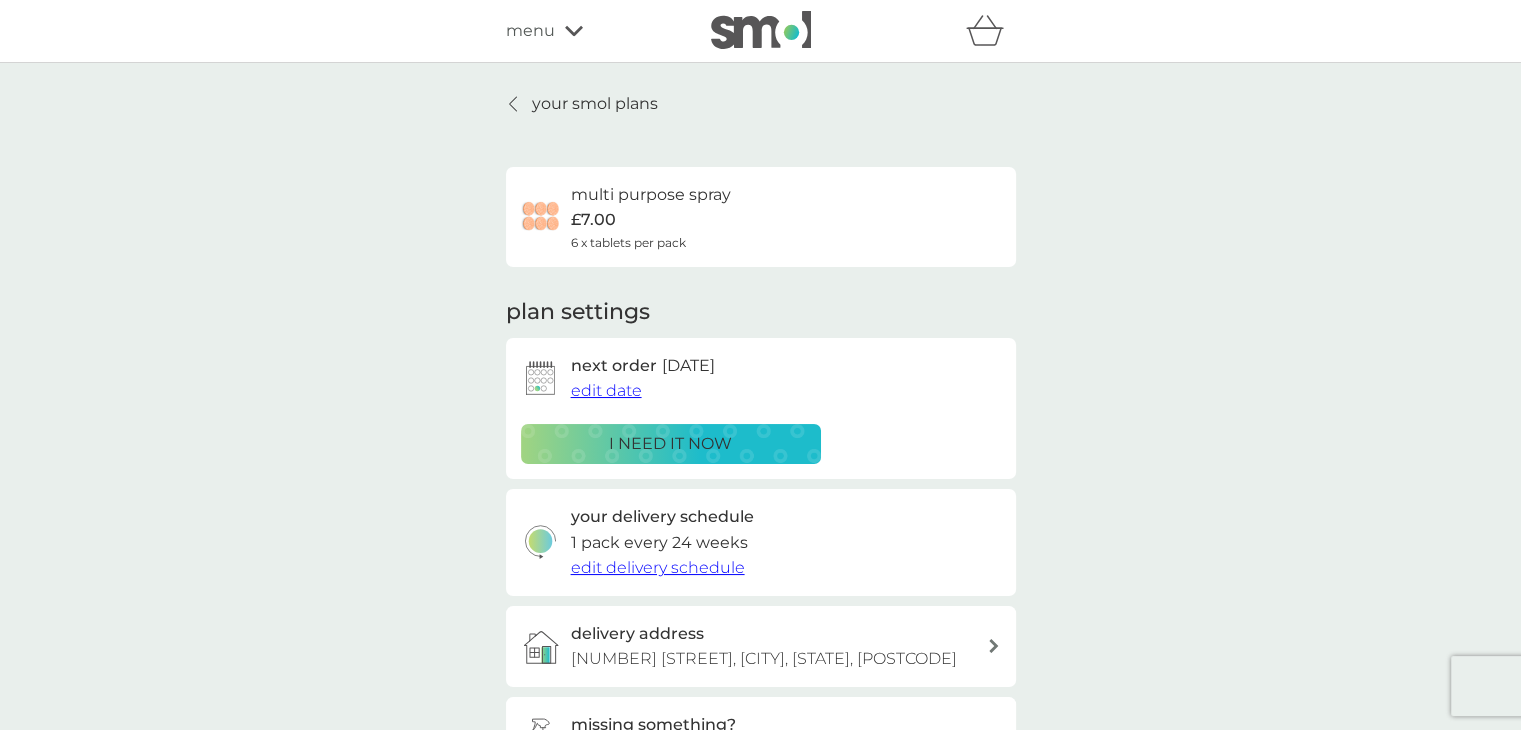 click on "your smol plans" at bounding box center [595, 104] 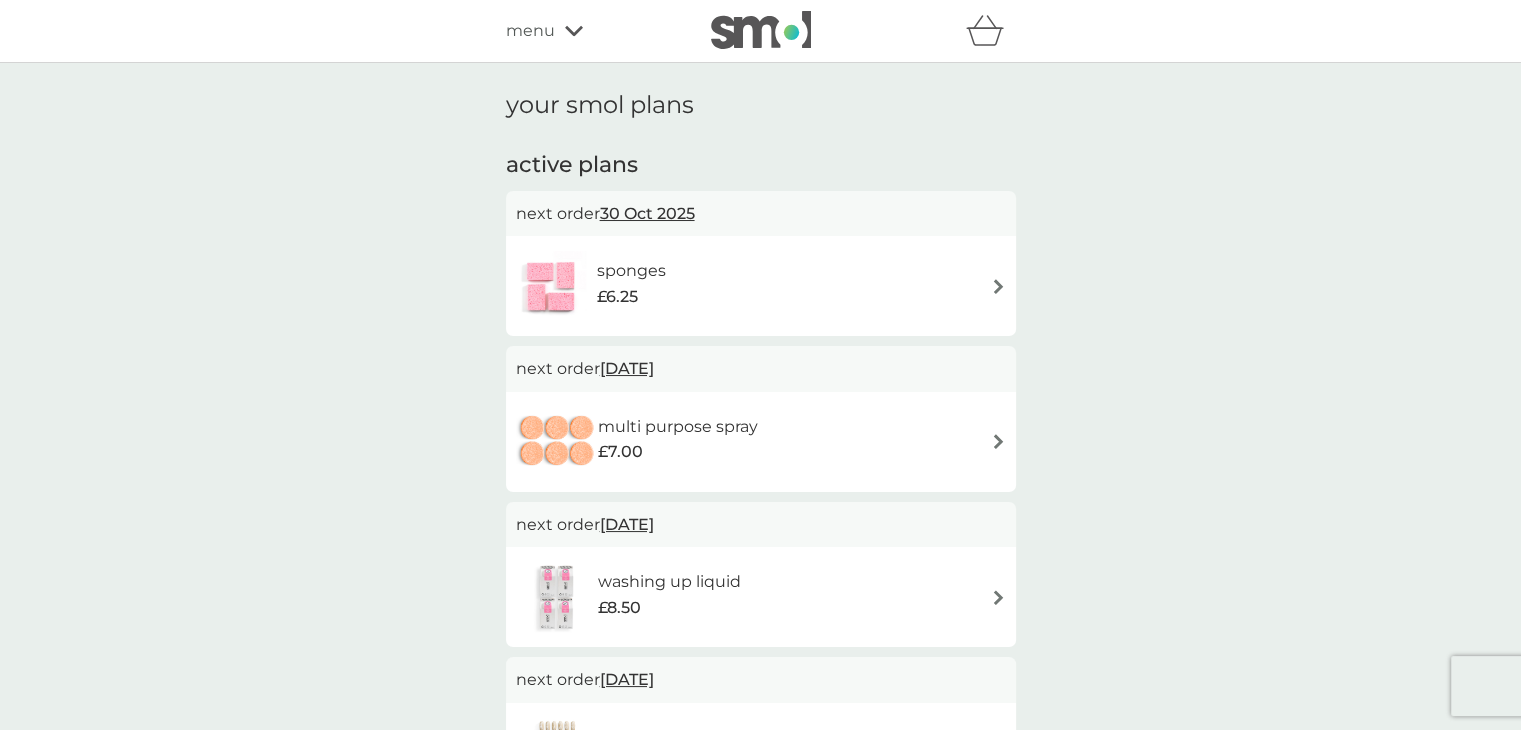 scroll, scrollTop: 0, scrollLeft: 0, axis: both 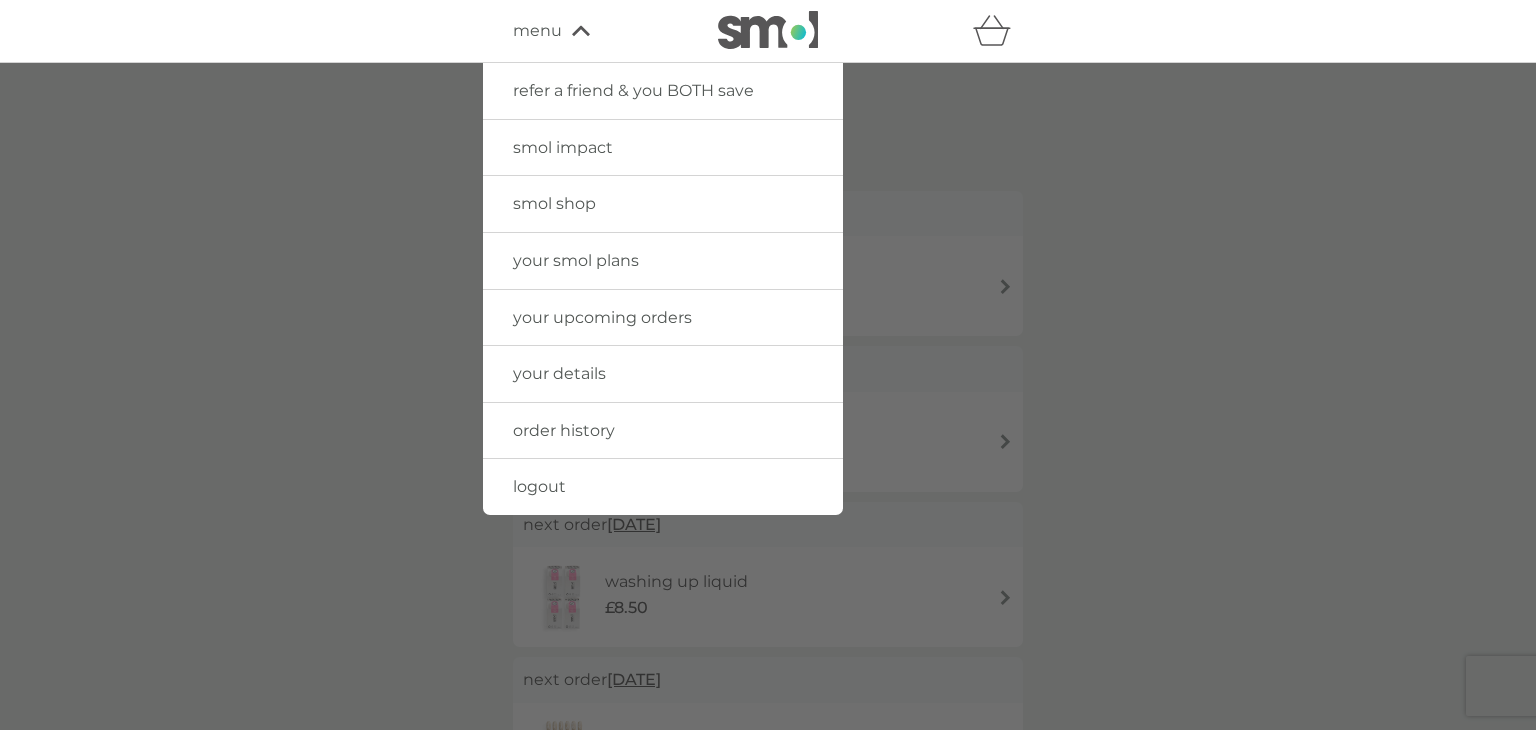 click on "smol shop" at bounding box center (554, 203) 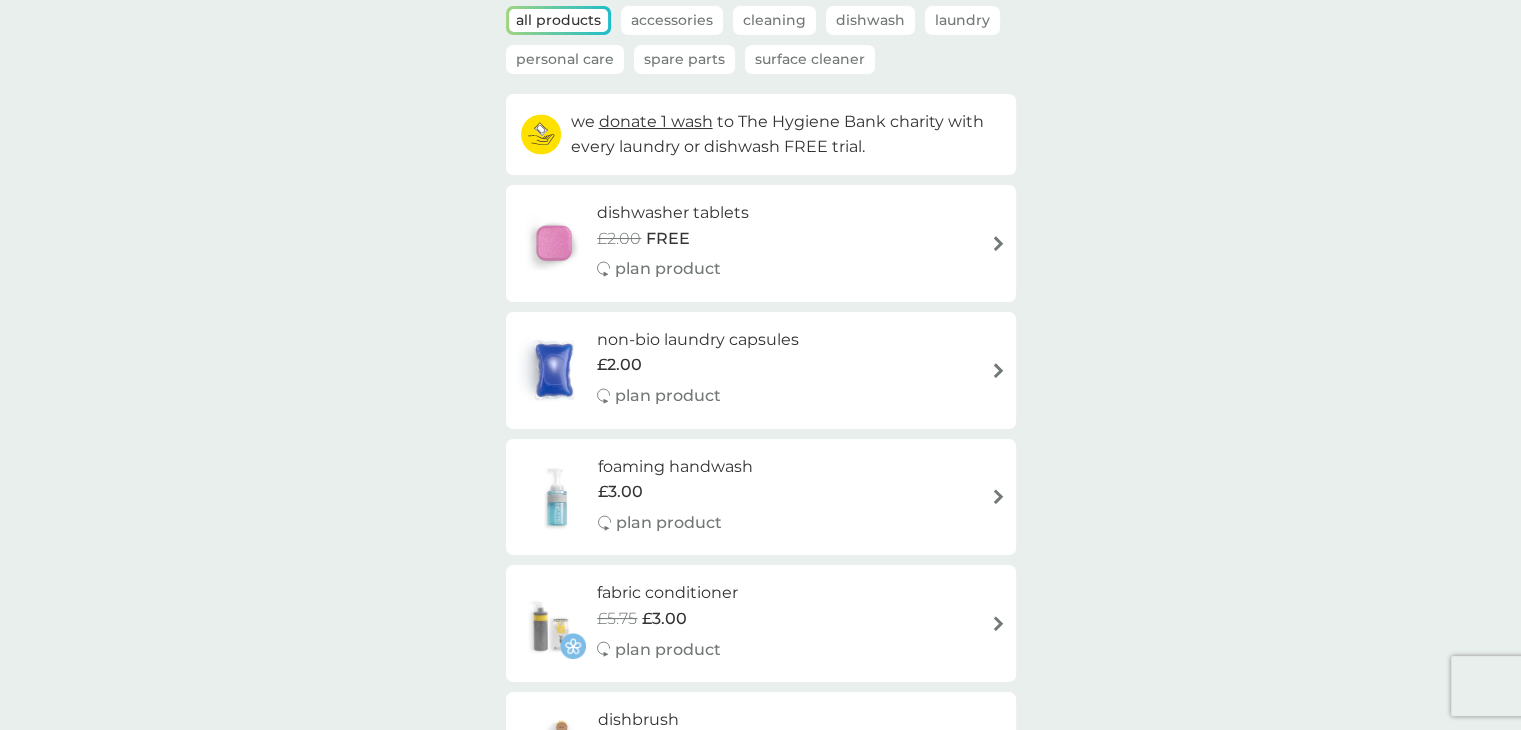 scroll, scrollTop: 200, scrollLeft: 0, axis: vertical 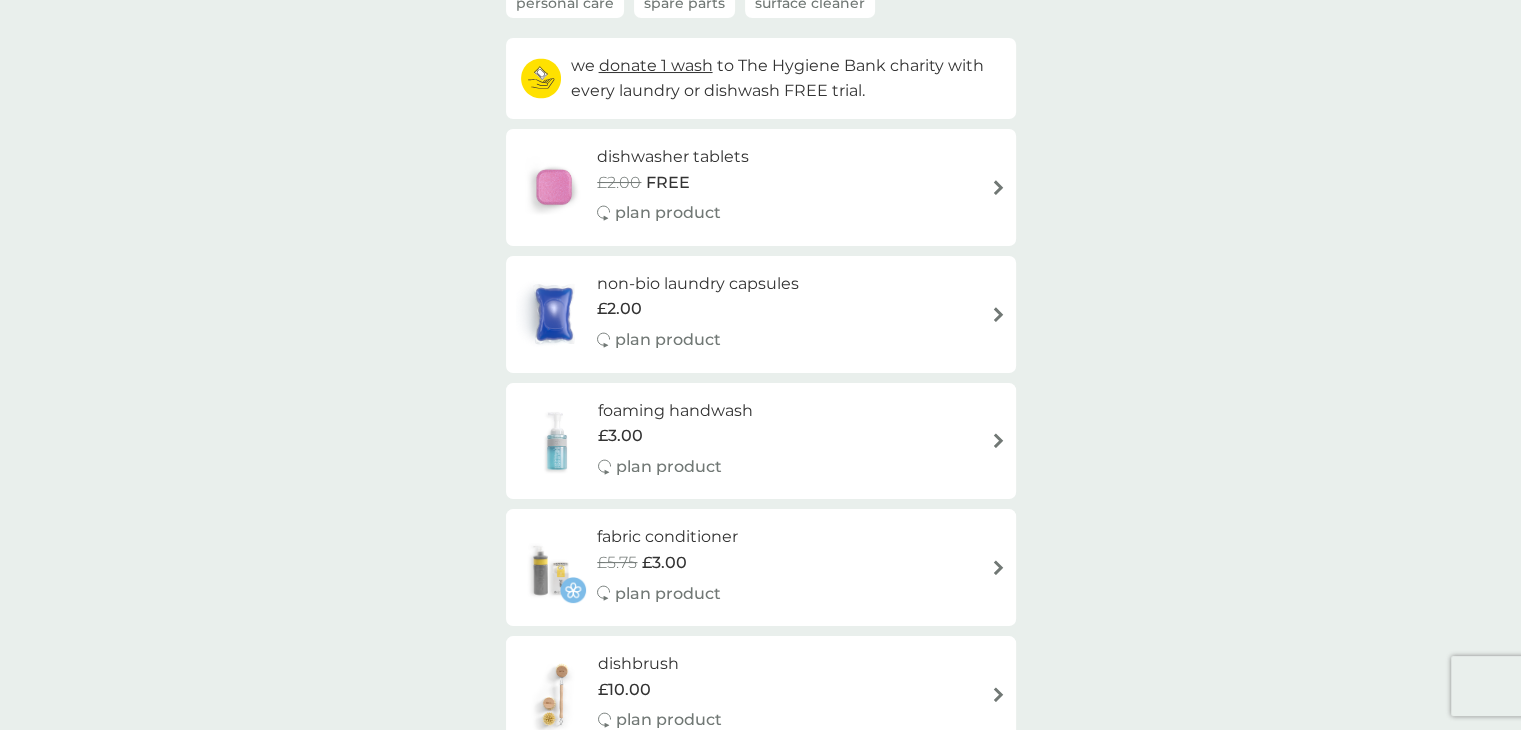 click at bounding box center [998, 440] 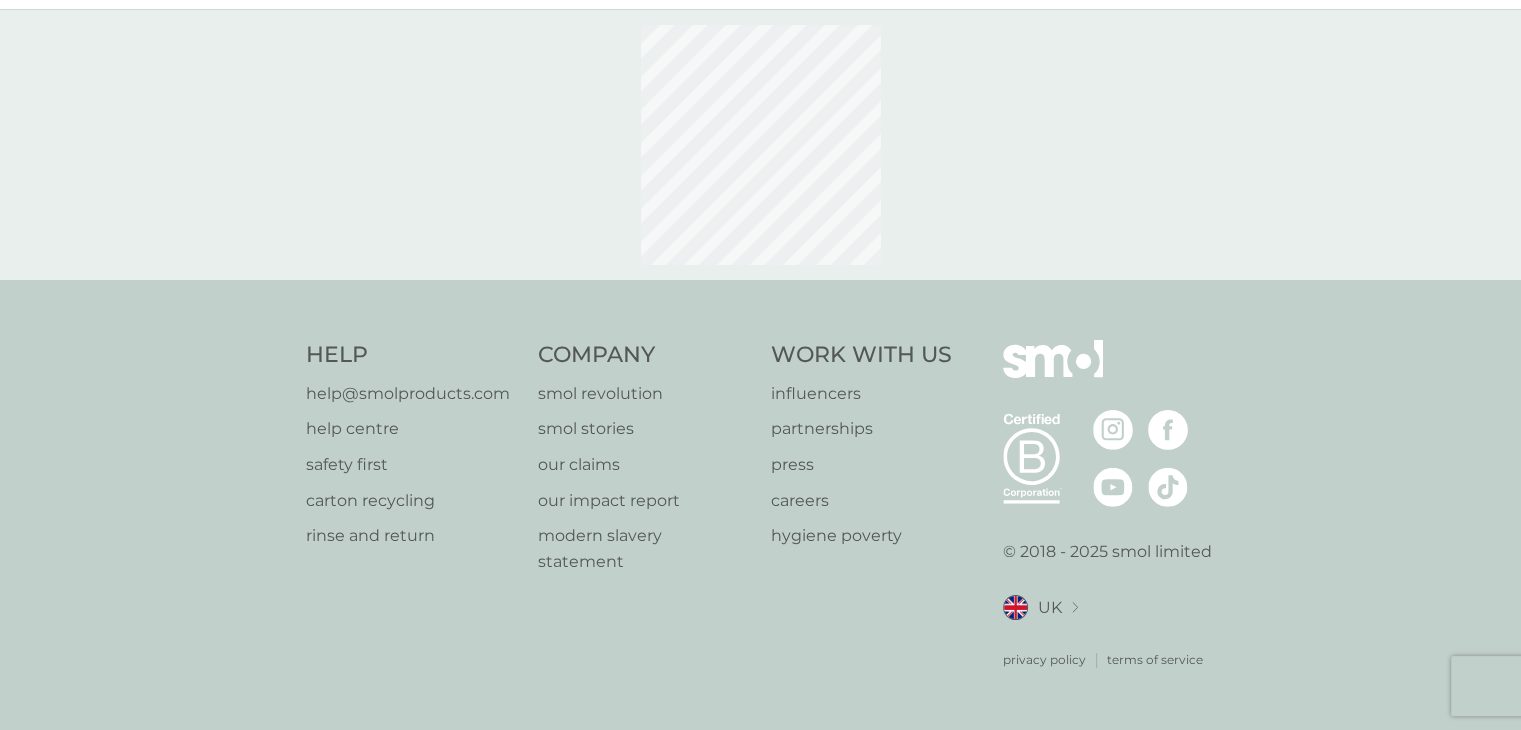 scroll, scrollTop: 0, scrollLeft: 0, axis: both 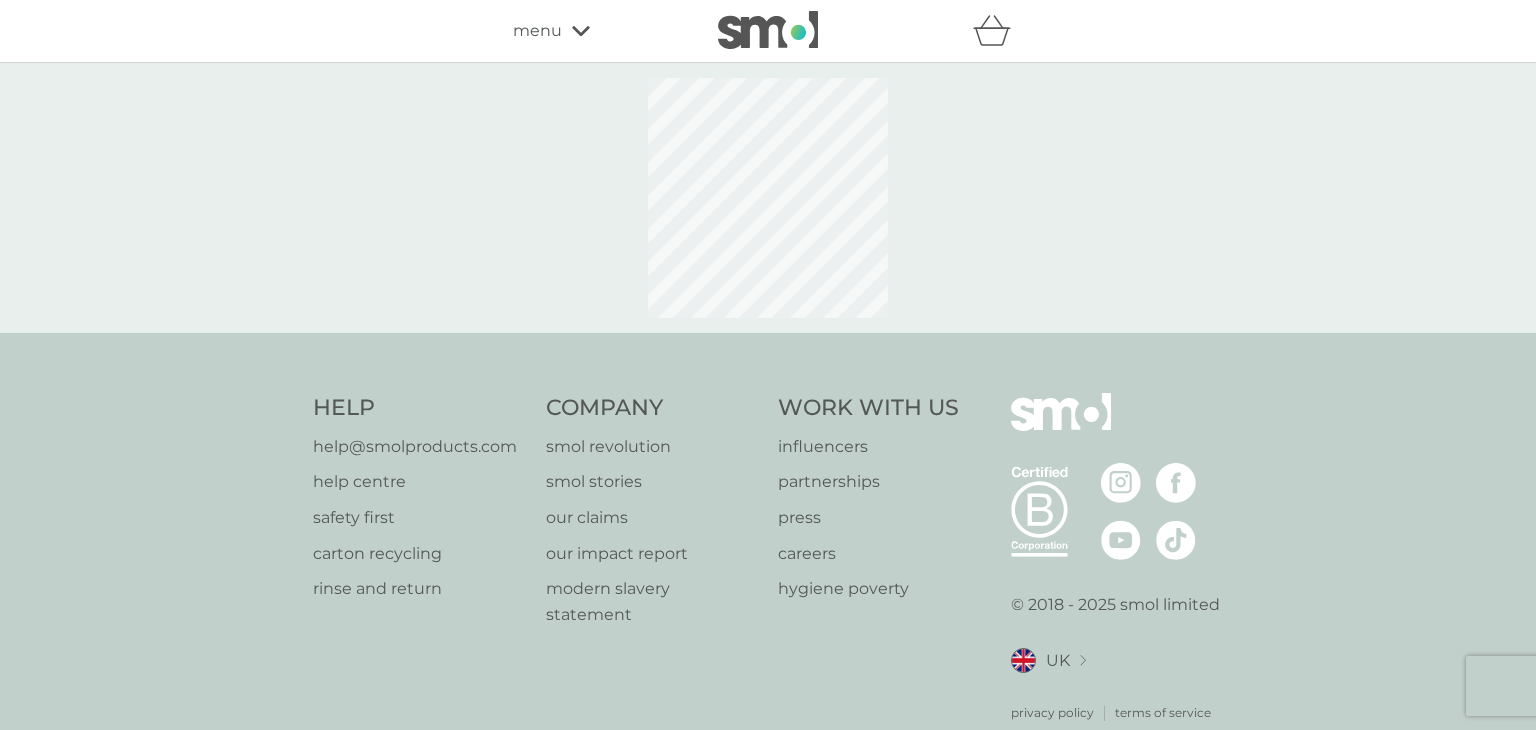 select on "119" 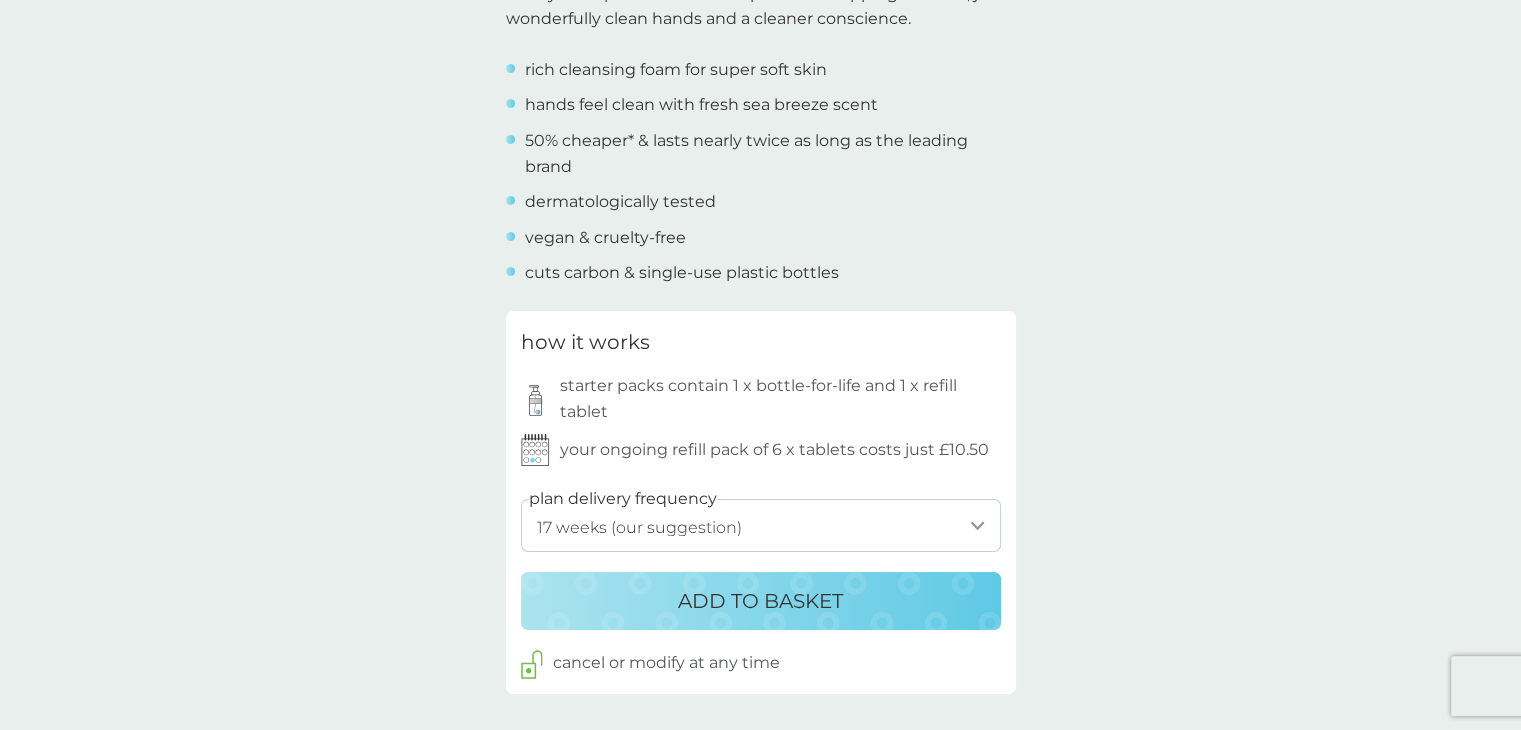 scroll, scrollTop: 800, scrollLeft: 0, axis: vertical 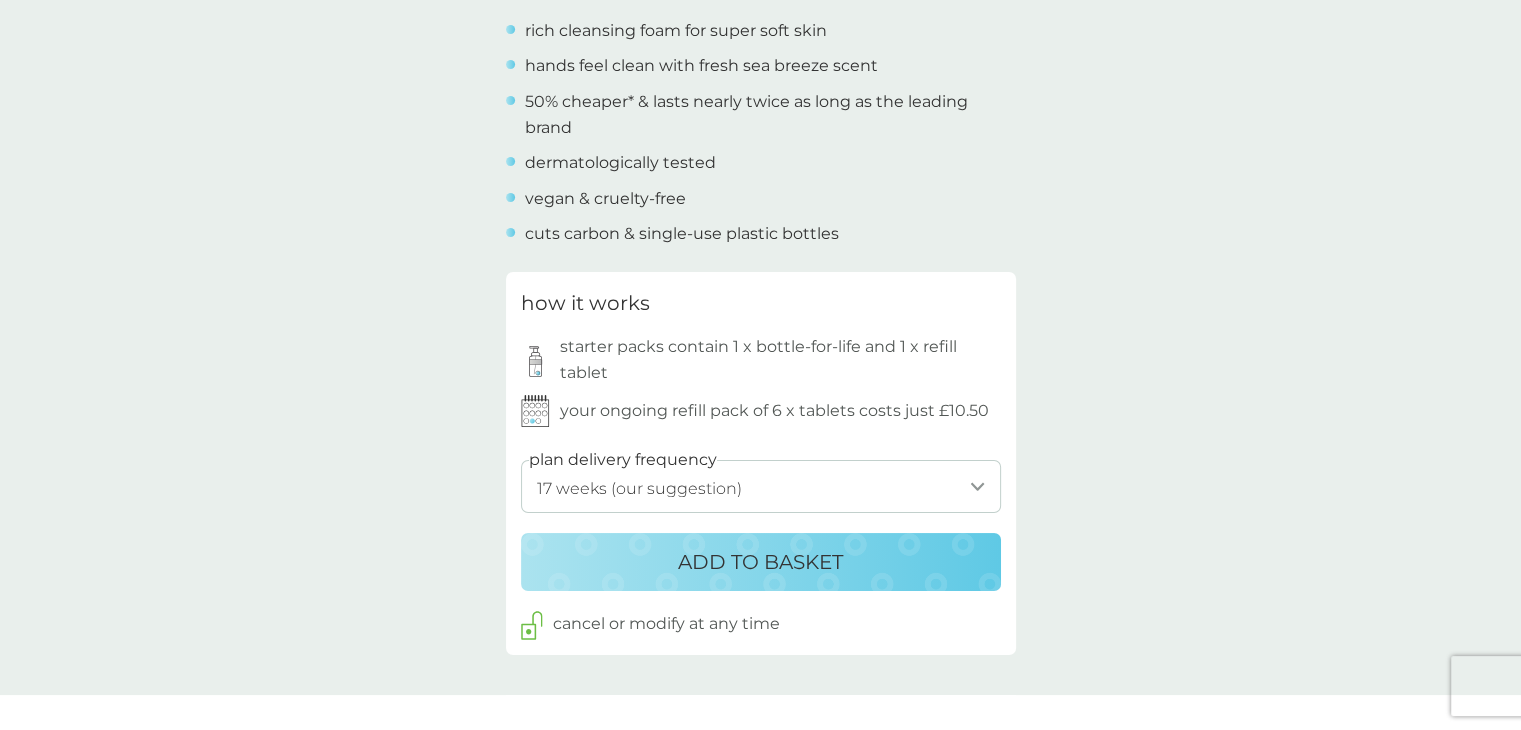 click on "ADD TO BASKET" at bounding box center [760, 562] 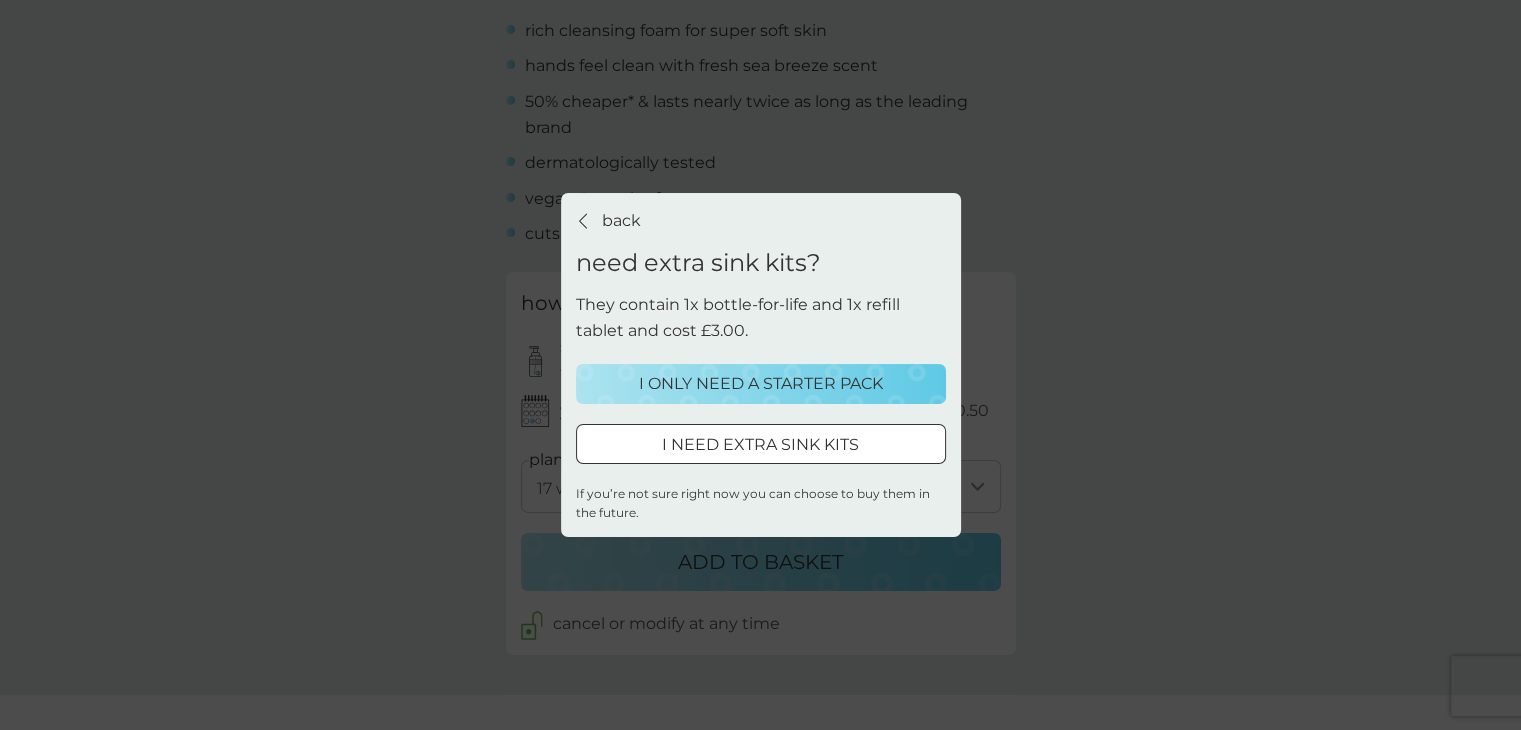 click on "I ONLY NEED A STARTER PACK" at bounding box center [761, 384] 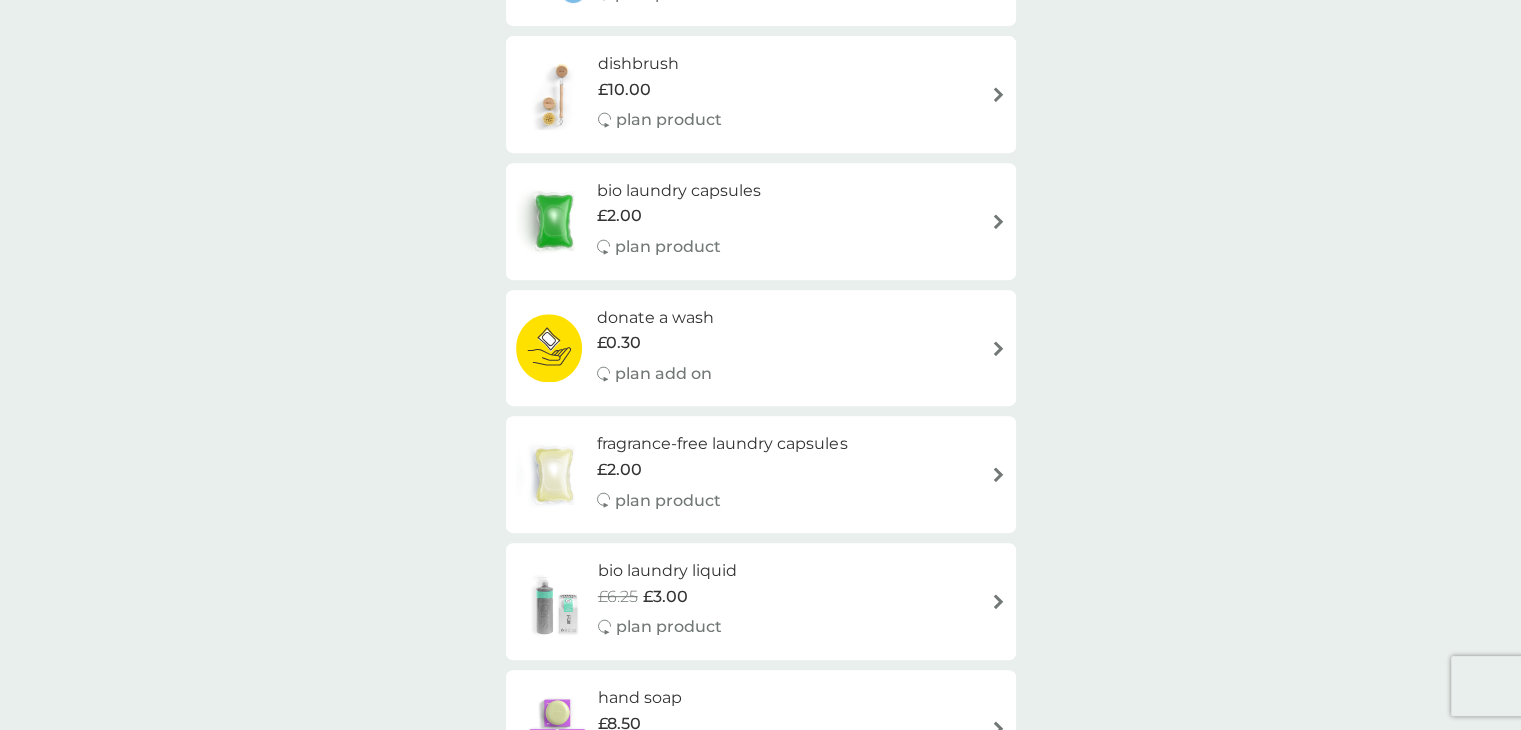 scroll, scrollTop: 0, scrollLeft: 0, axis: both 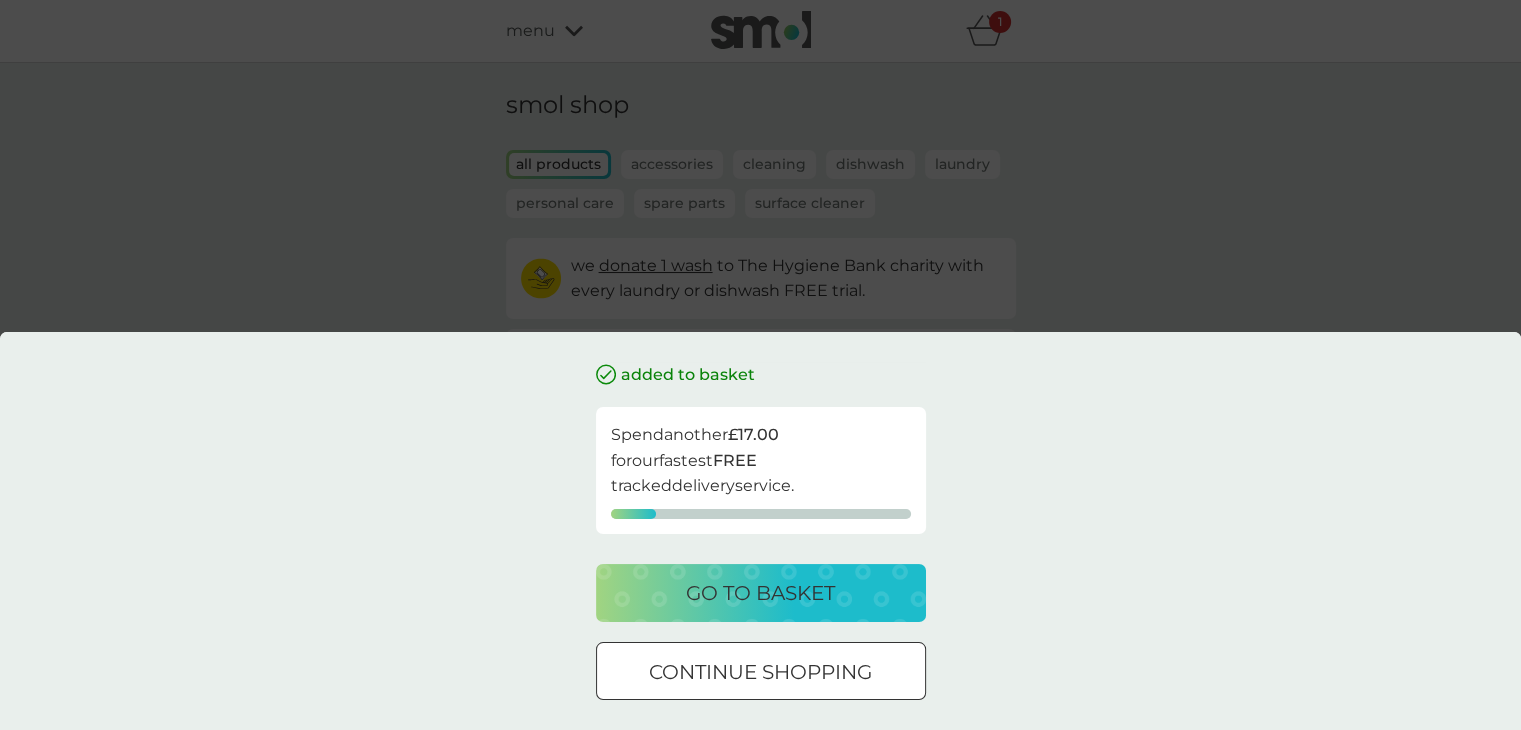 click at bounding box center [761, 672] 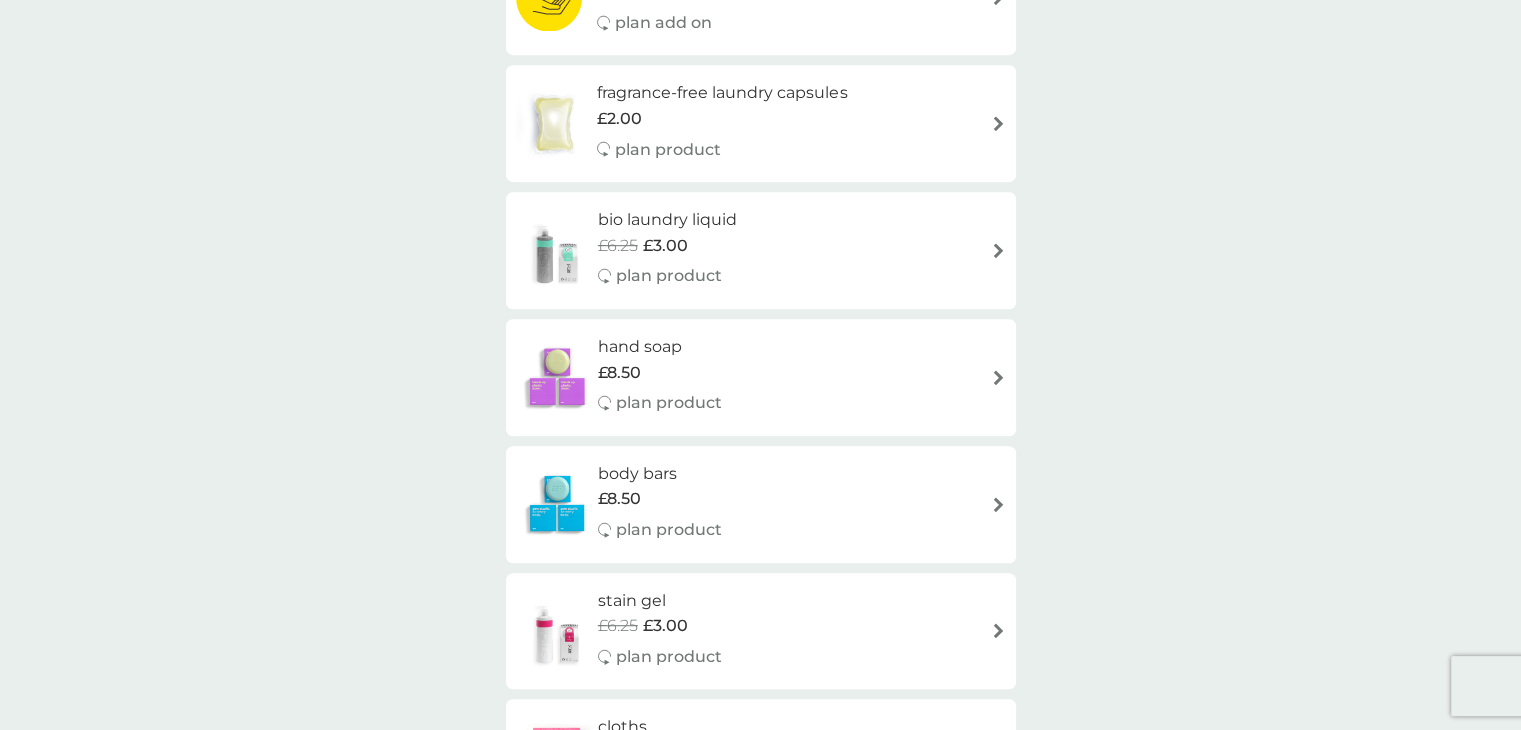 scroll, scrollTop: 1200, scrollLeft: 0, axis: vertical 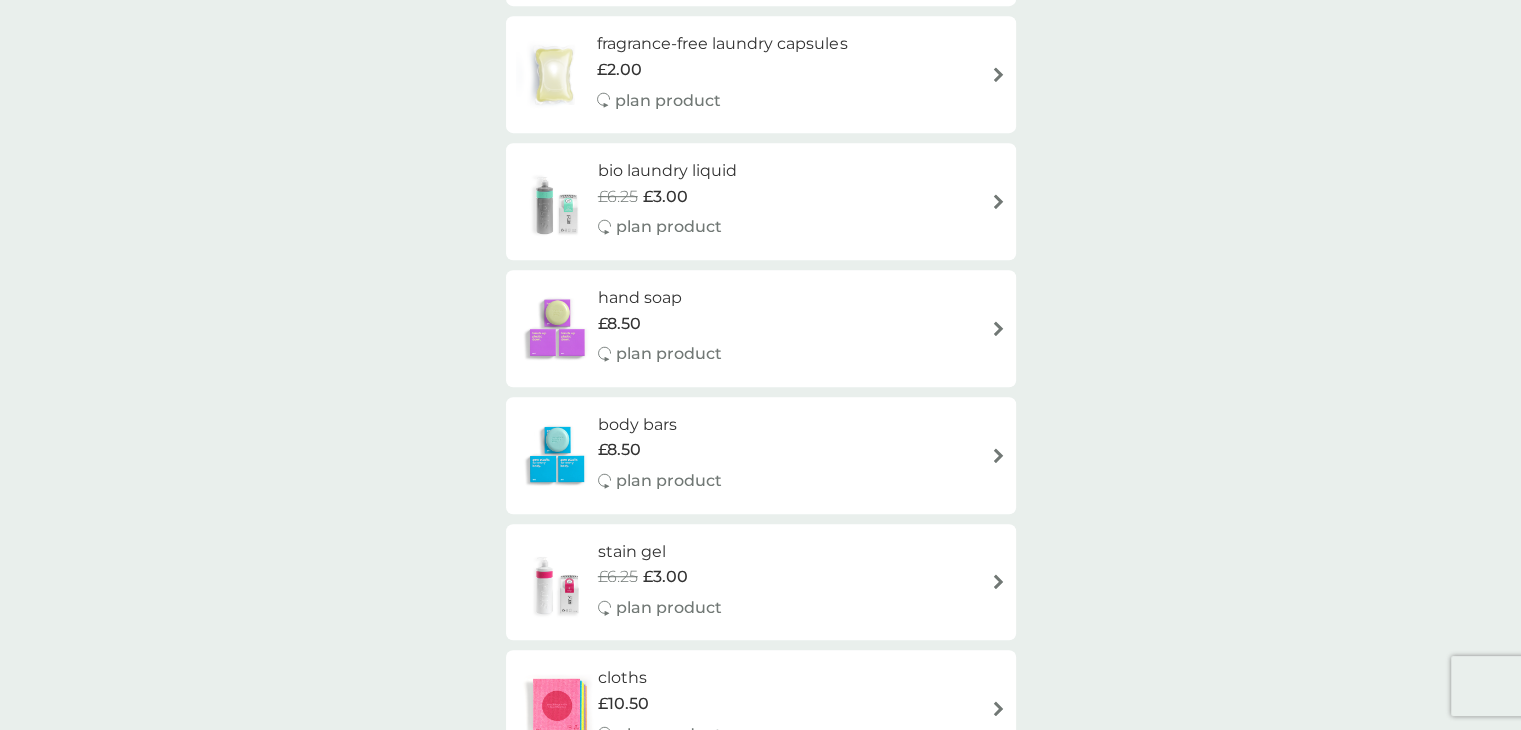 click at bounding box center (998, 455) 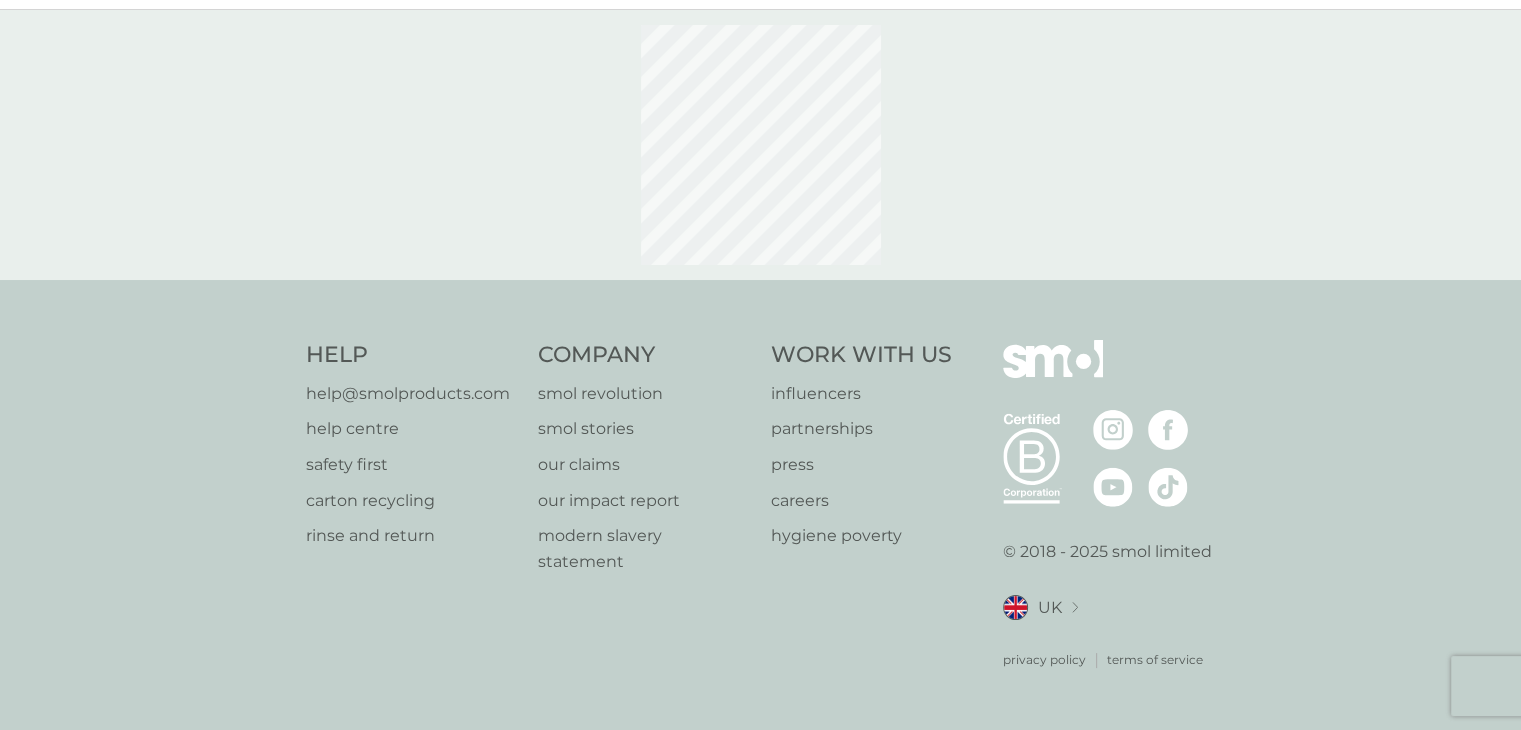 scroll, scrollTop: 0, scrollLeft: 0, axis: both 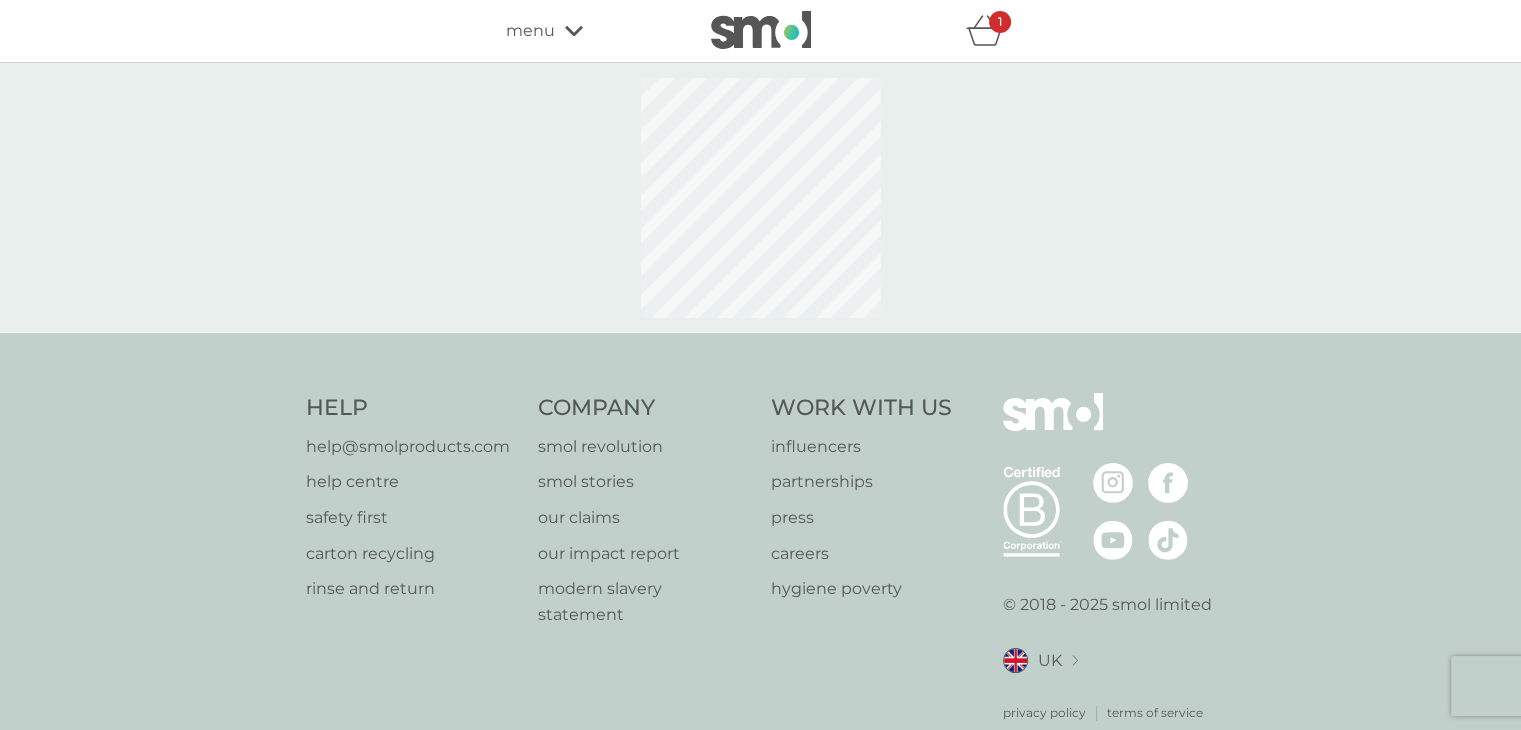 select on "91" 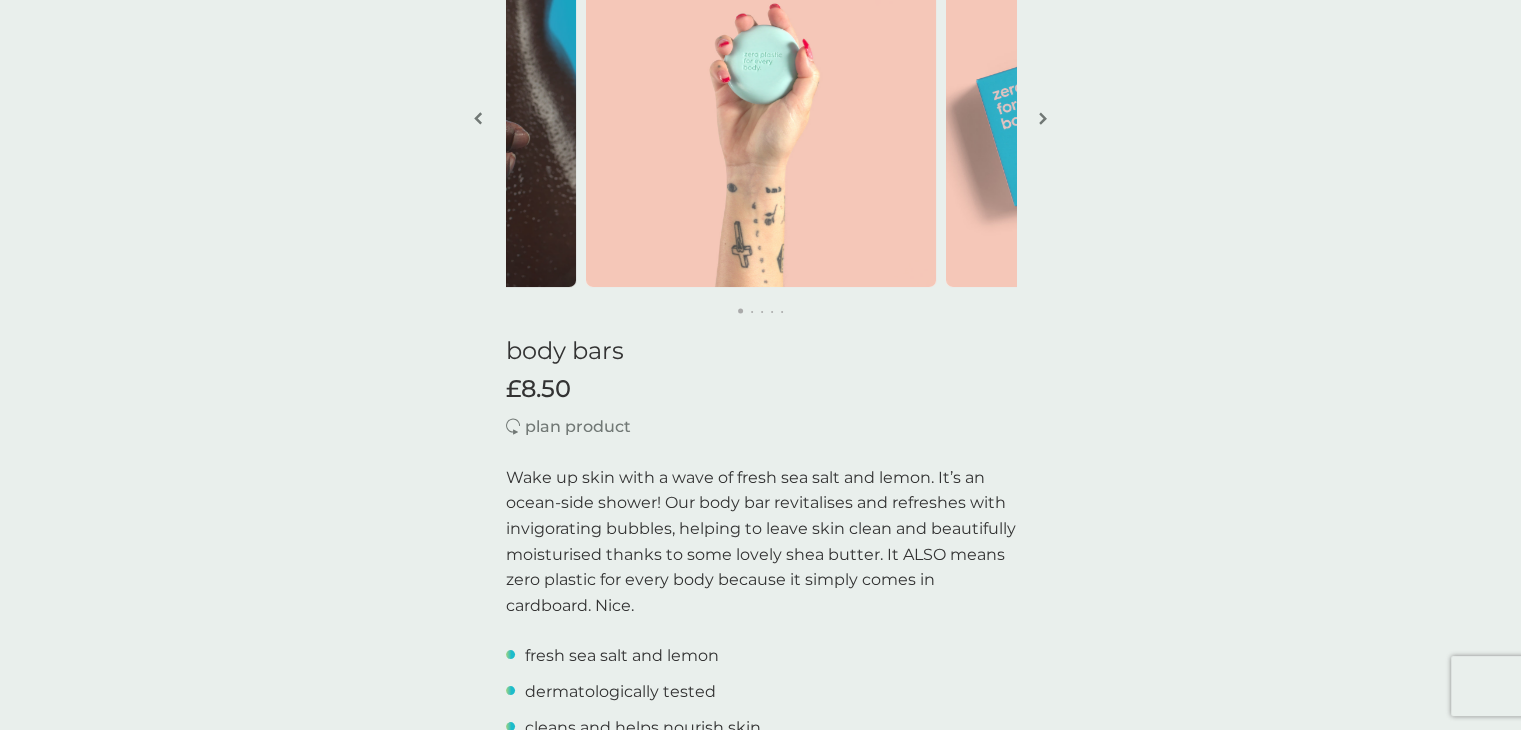scroll, scrollTop: 0, scrollLeft: 0, axis: both 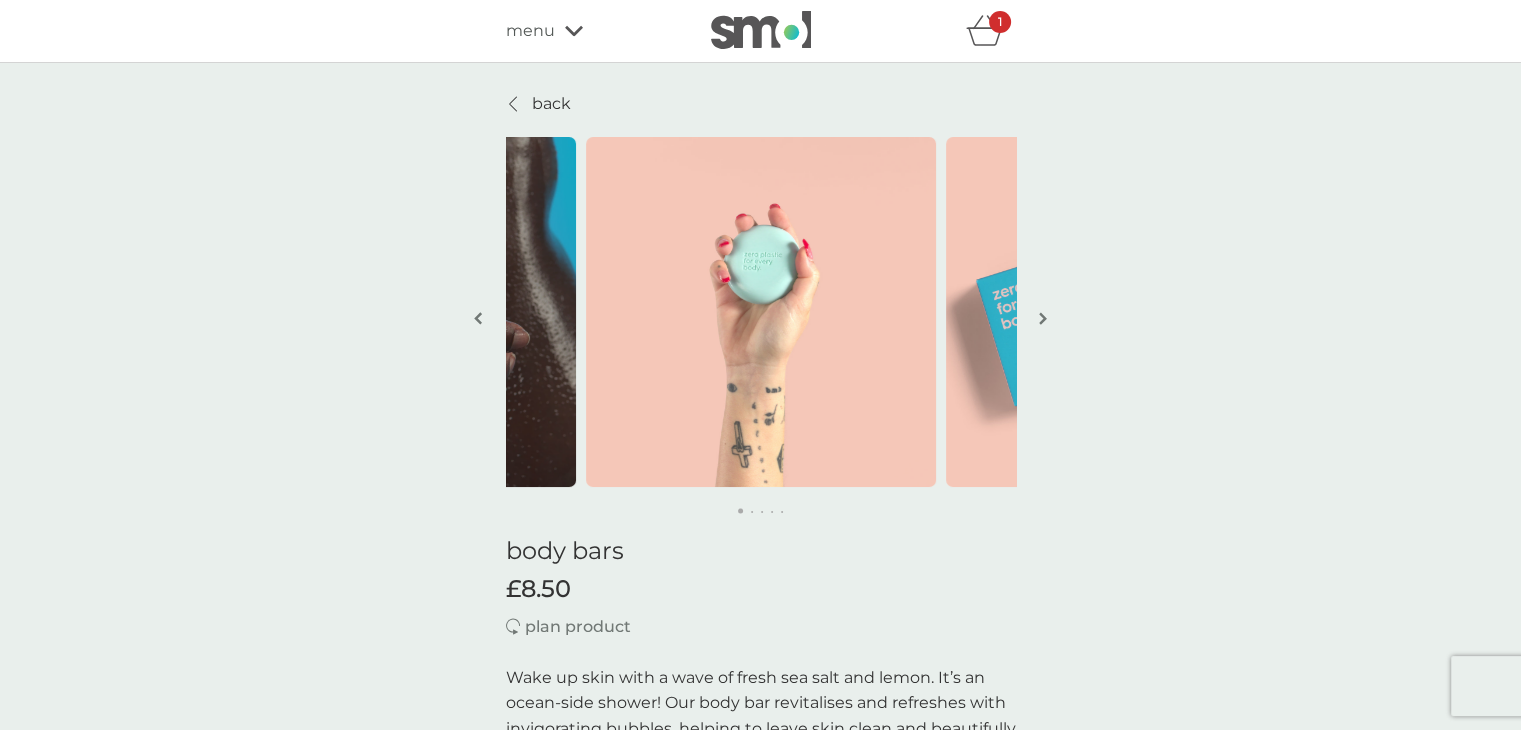 click at bounding box center (1043, 318) 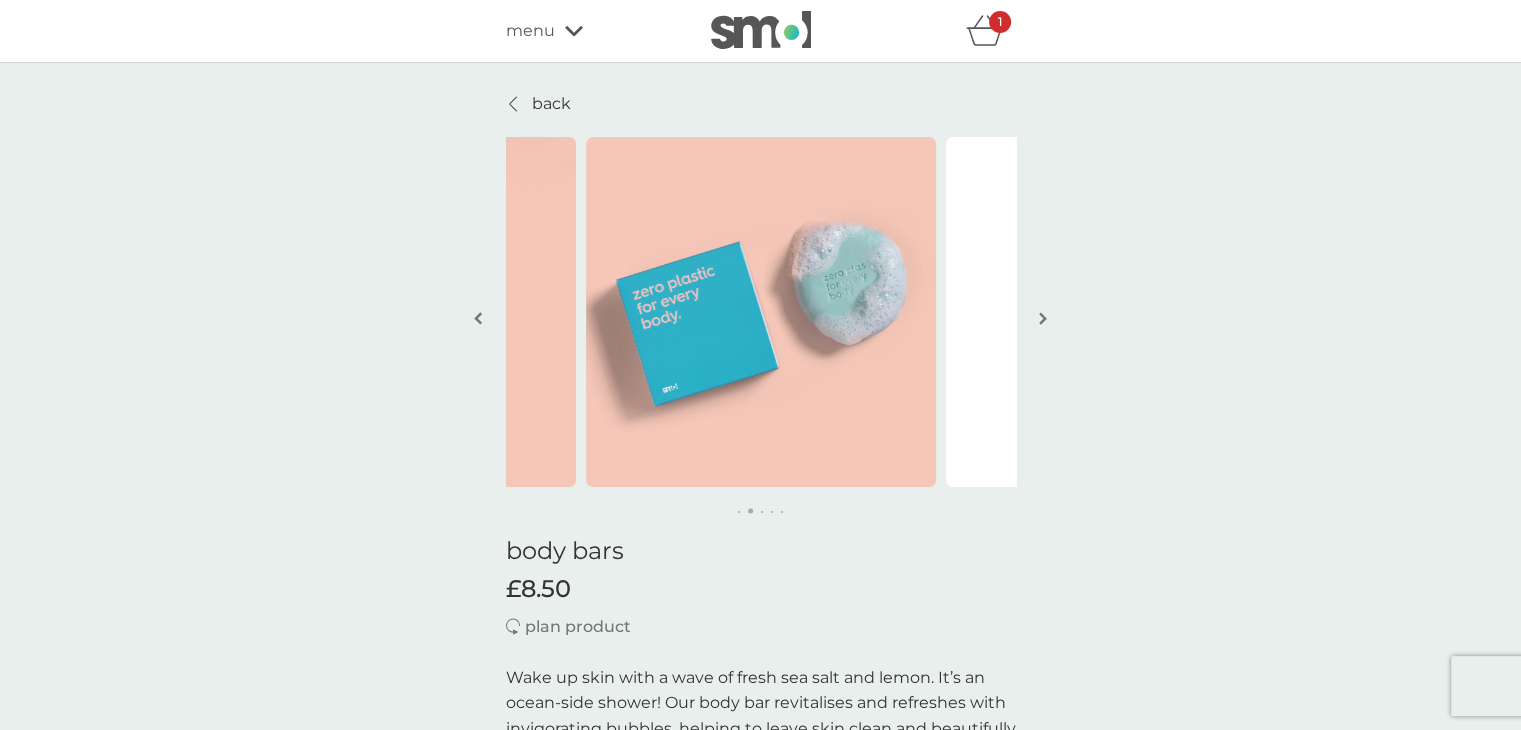click at bounding box center (1043, 318) 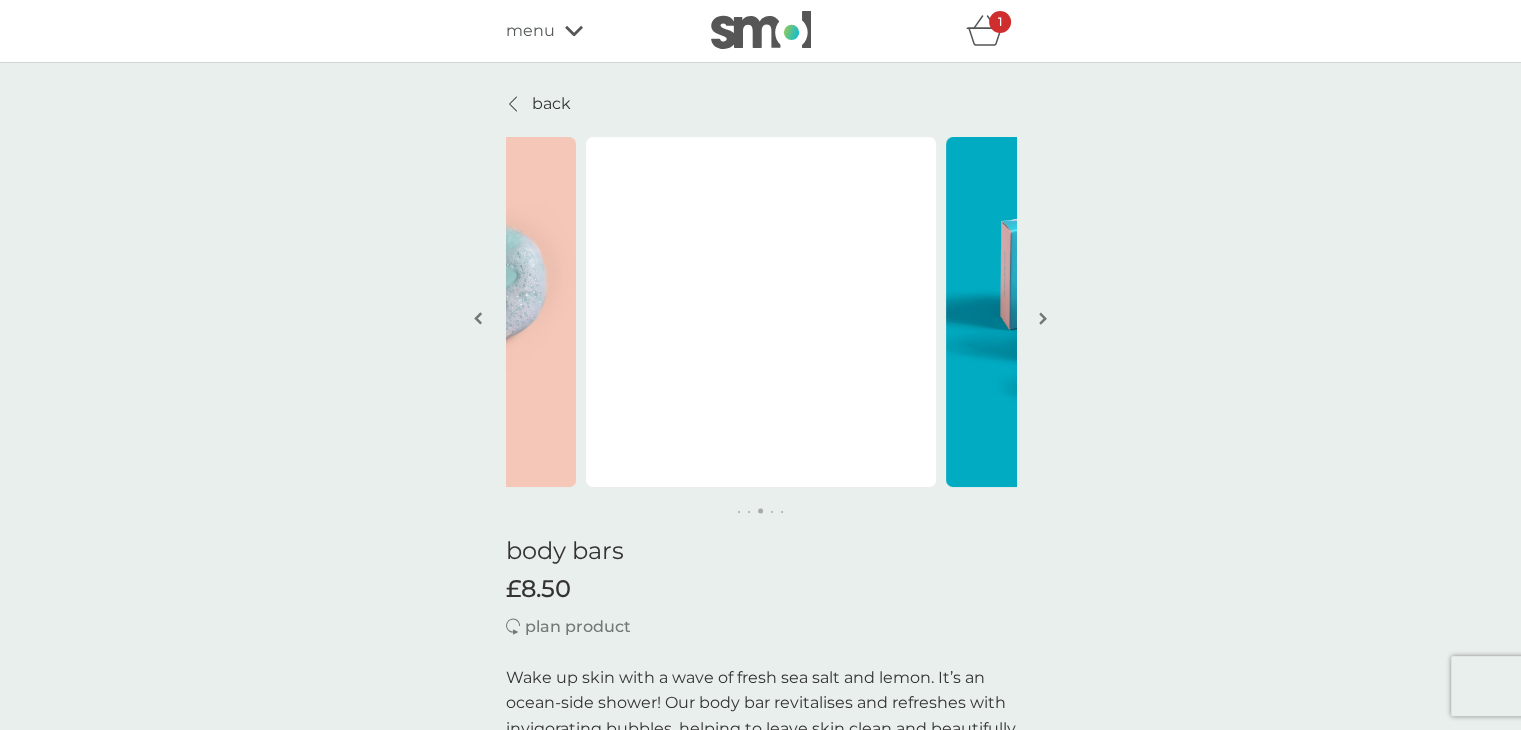 click at bounding box center (1043, 318) 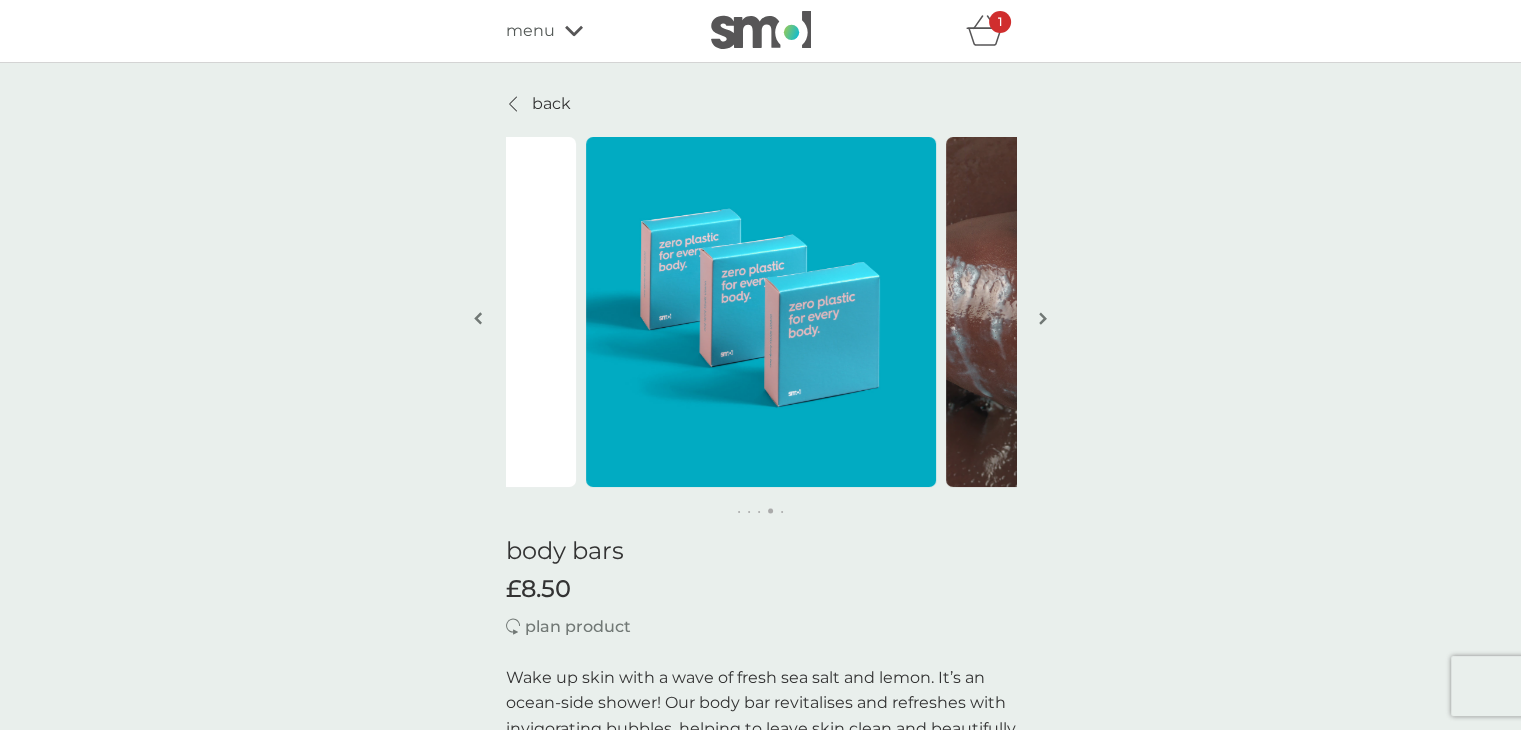 click on "back" at bounding box center (551, 104) 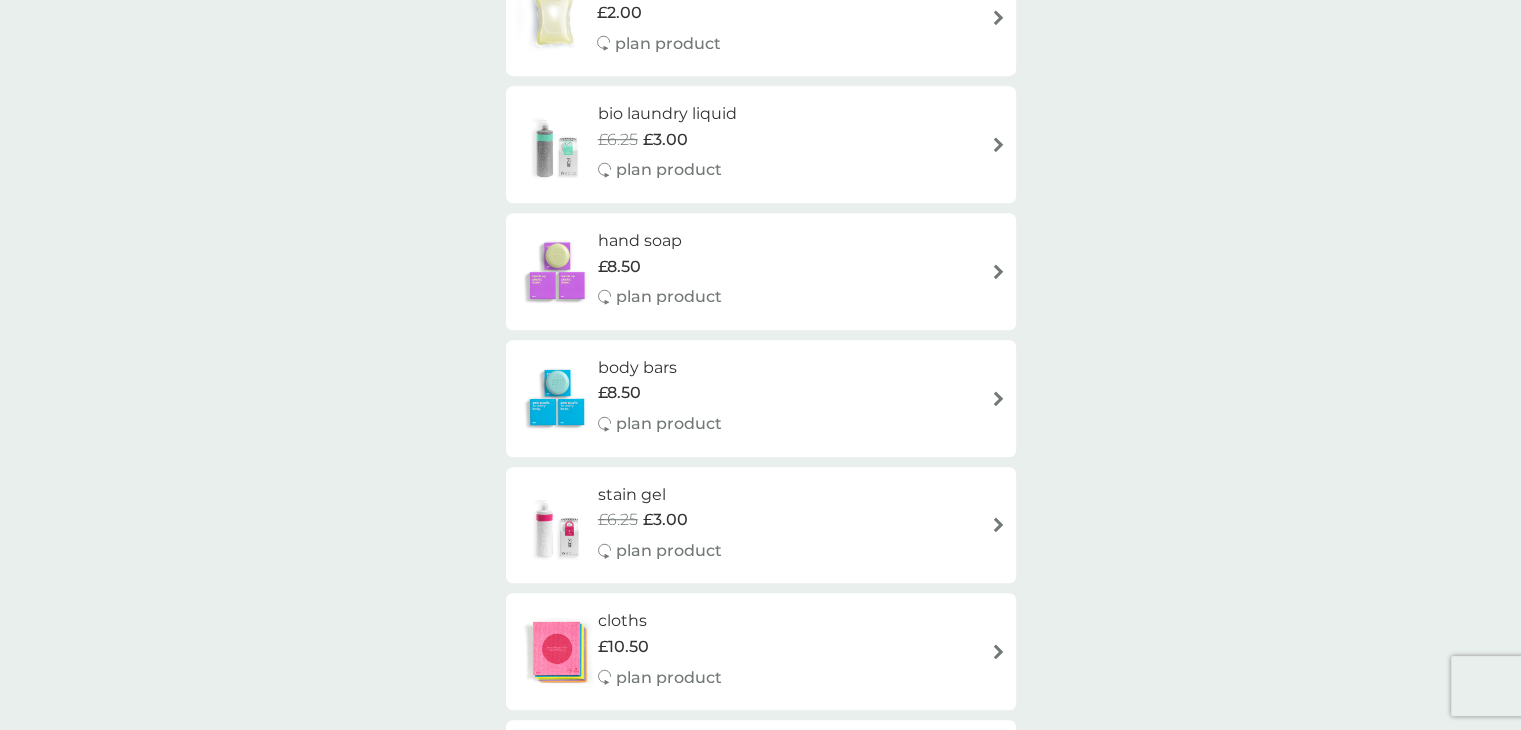 scroll, scrollTop: 1300, scrollLeft: 0, axis: vertical 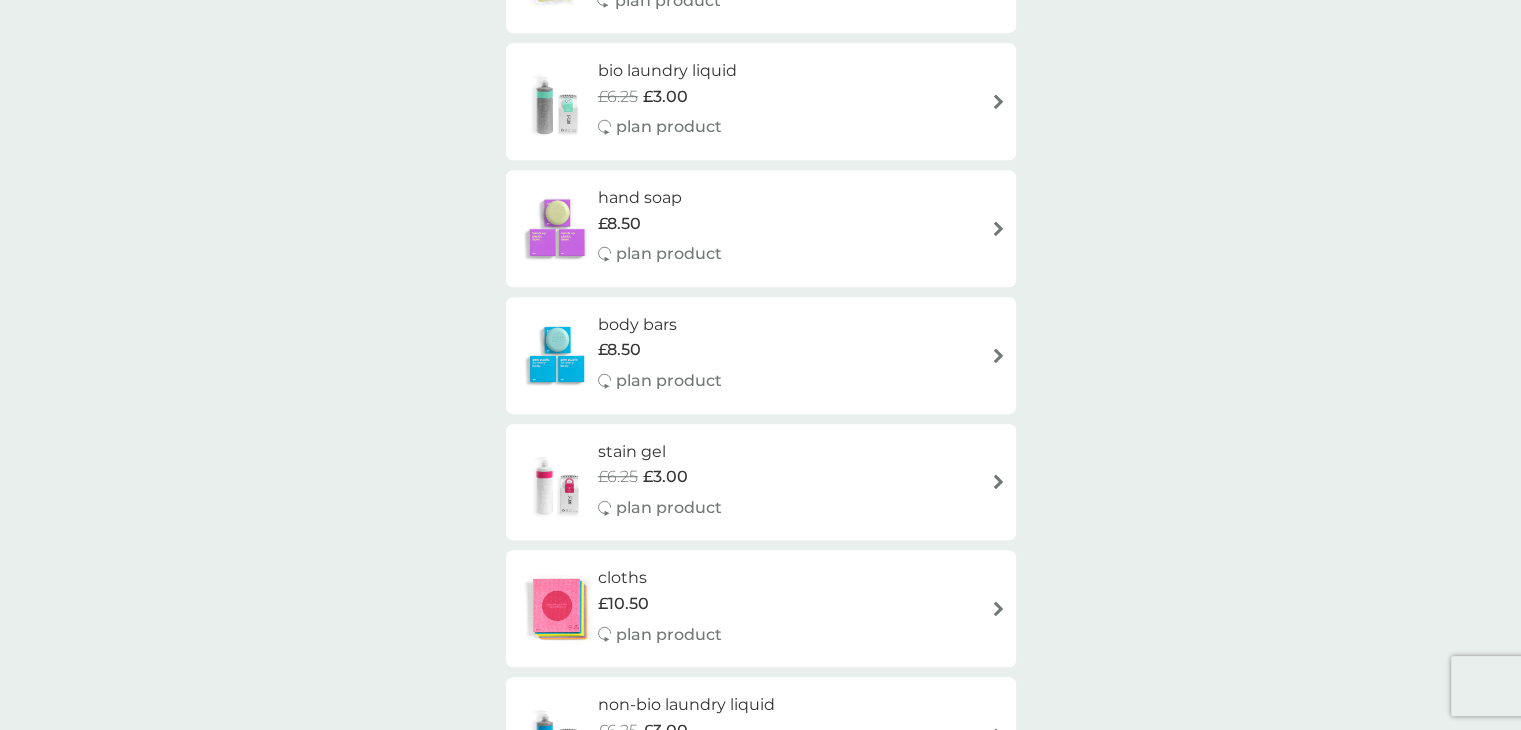 click at bounding box center (998, 228) 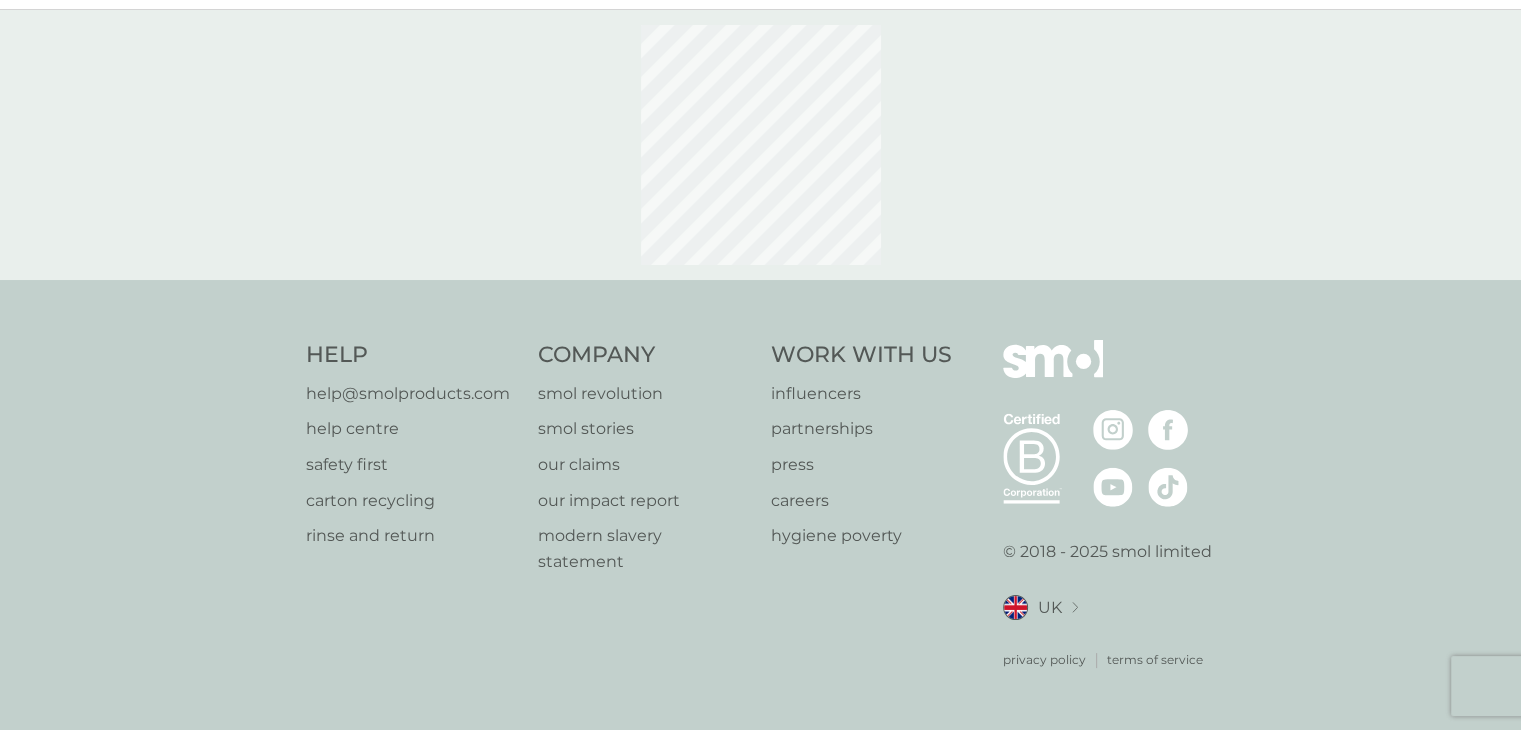 scroll, scrollTop: 0, scrollLeft: 0, axis: both 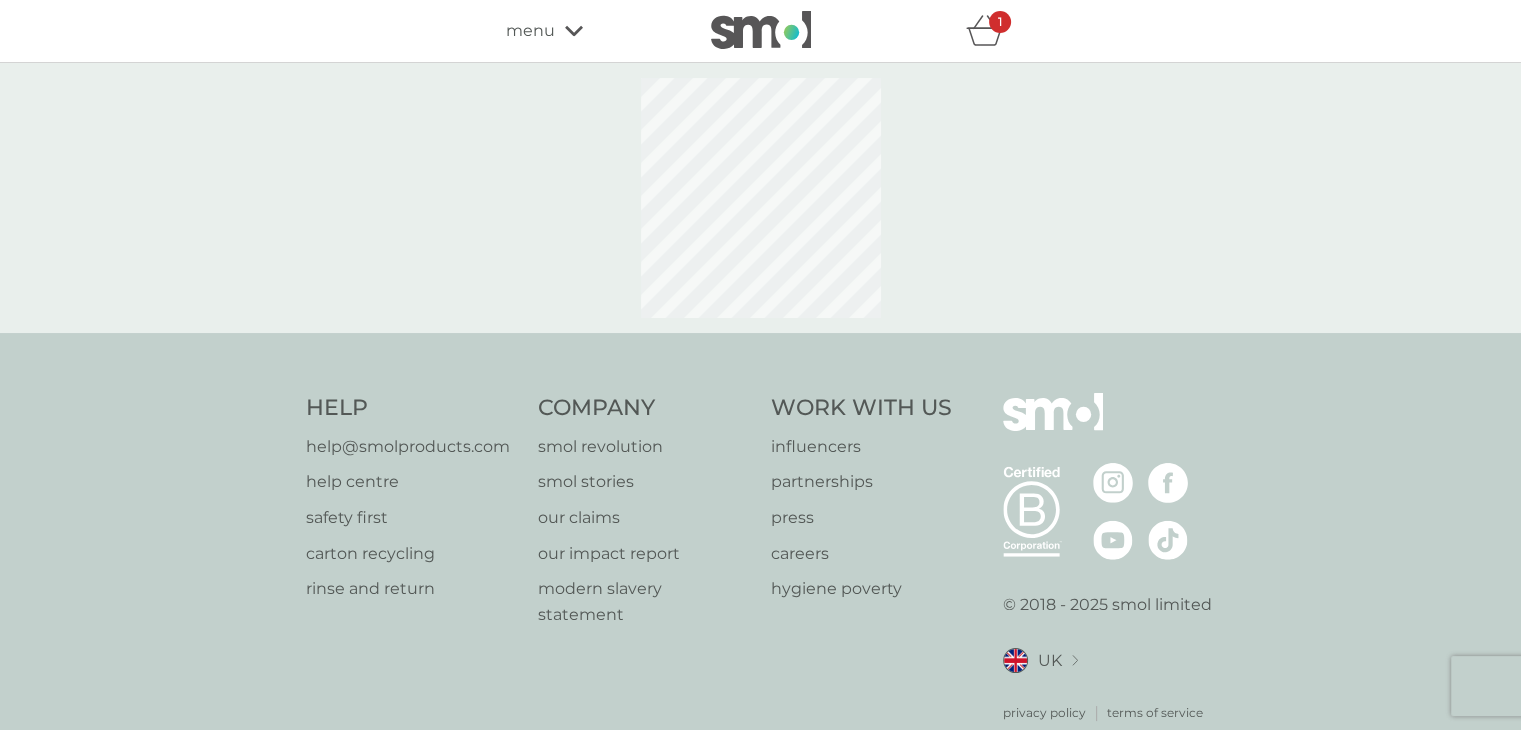 select on "91" 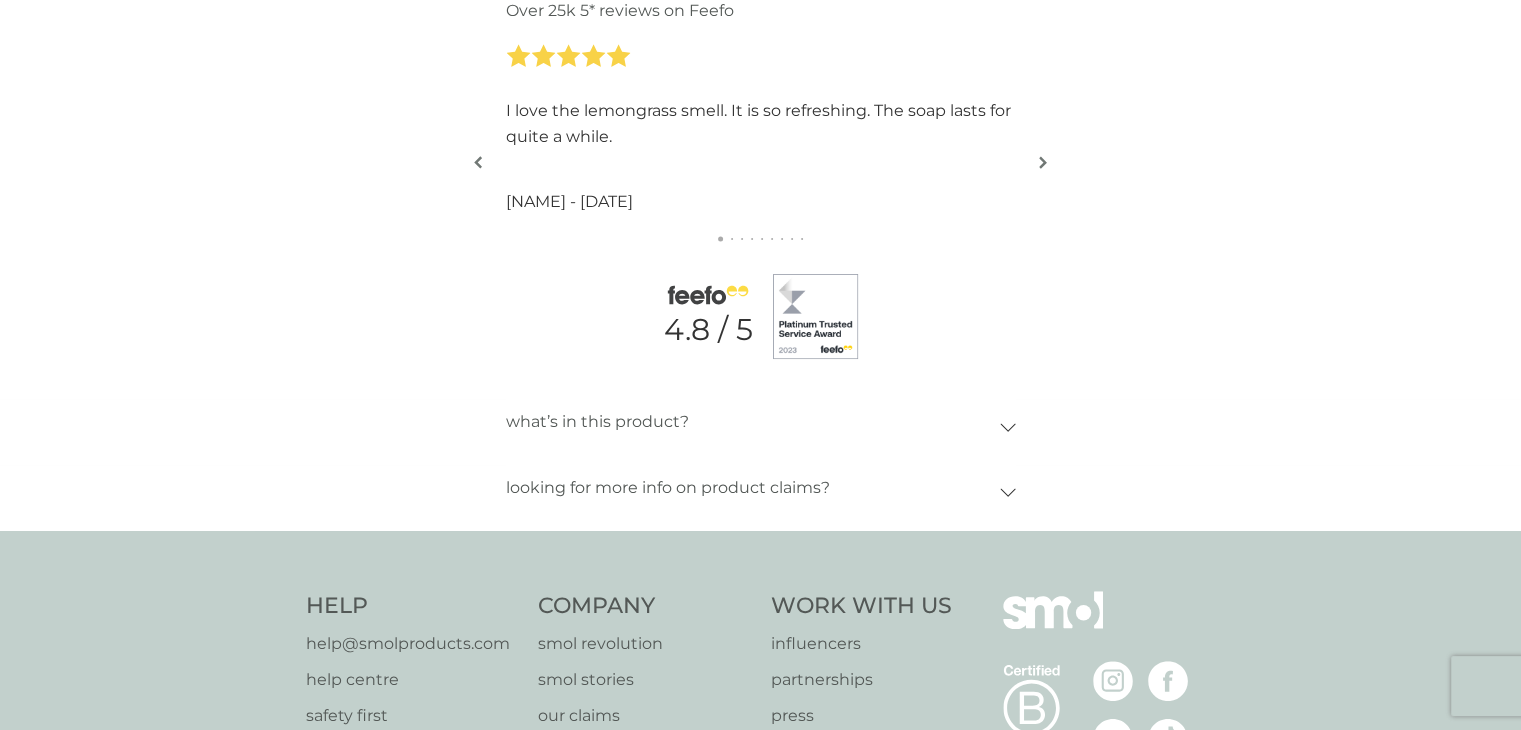 scroll, scrollTop: 2200, scrollLeft: 0, axis: vertical 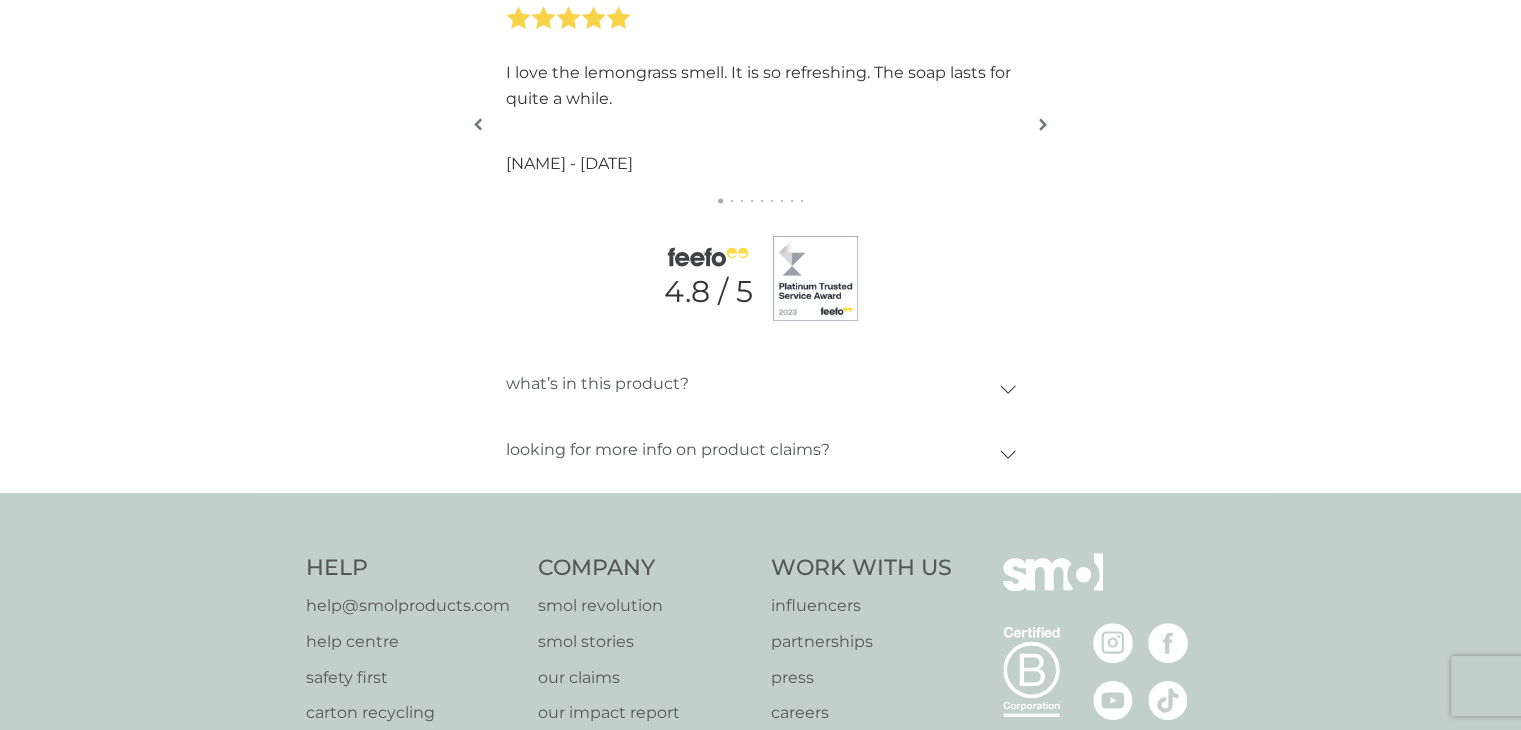 click on "what’s in this product?" at bounding box center [761, 389] 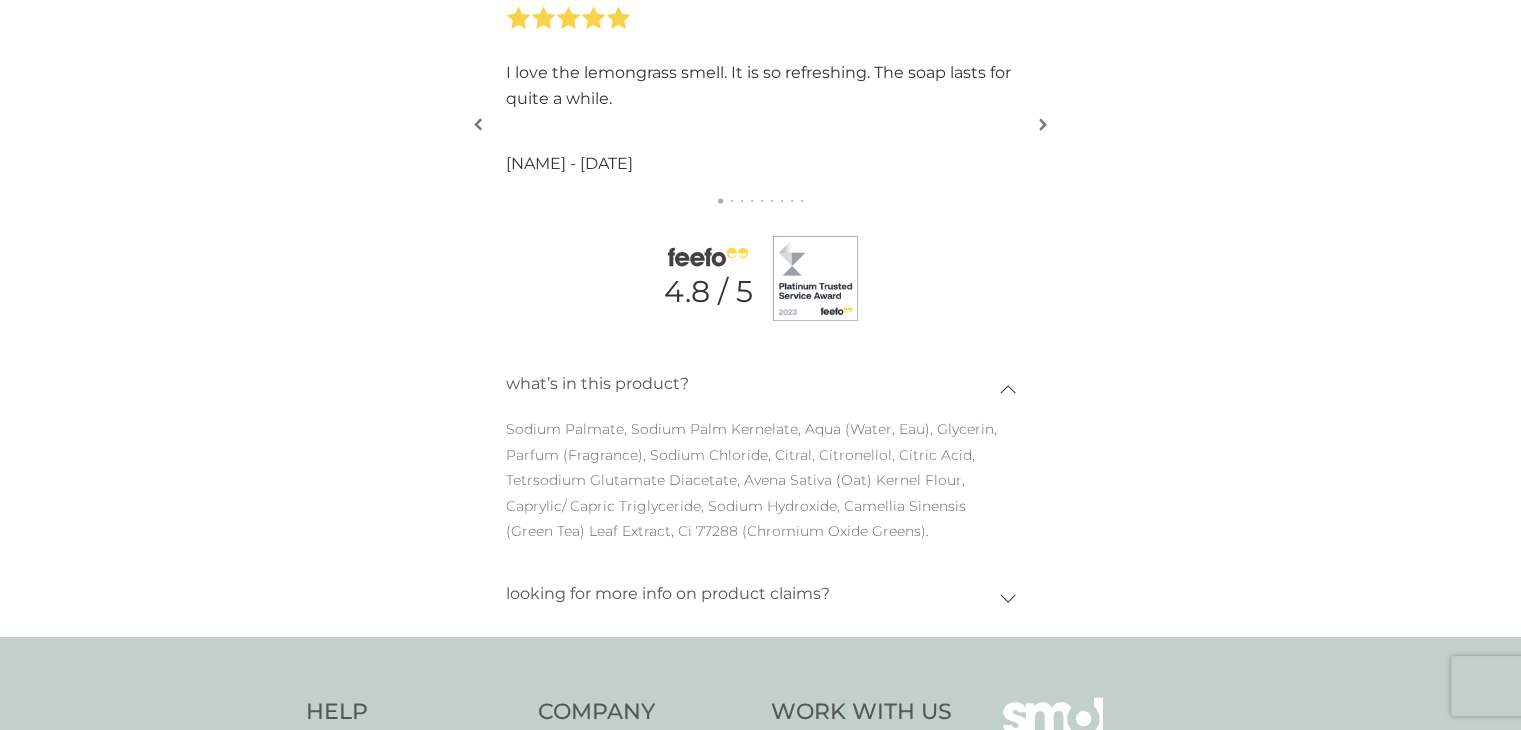 click on "what’s in this product?" at bounding box center [761, 389] 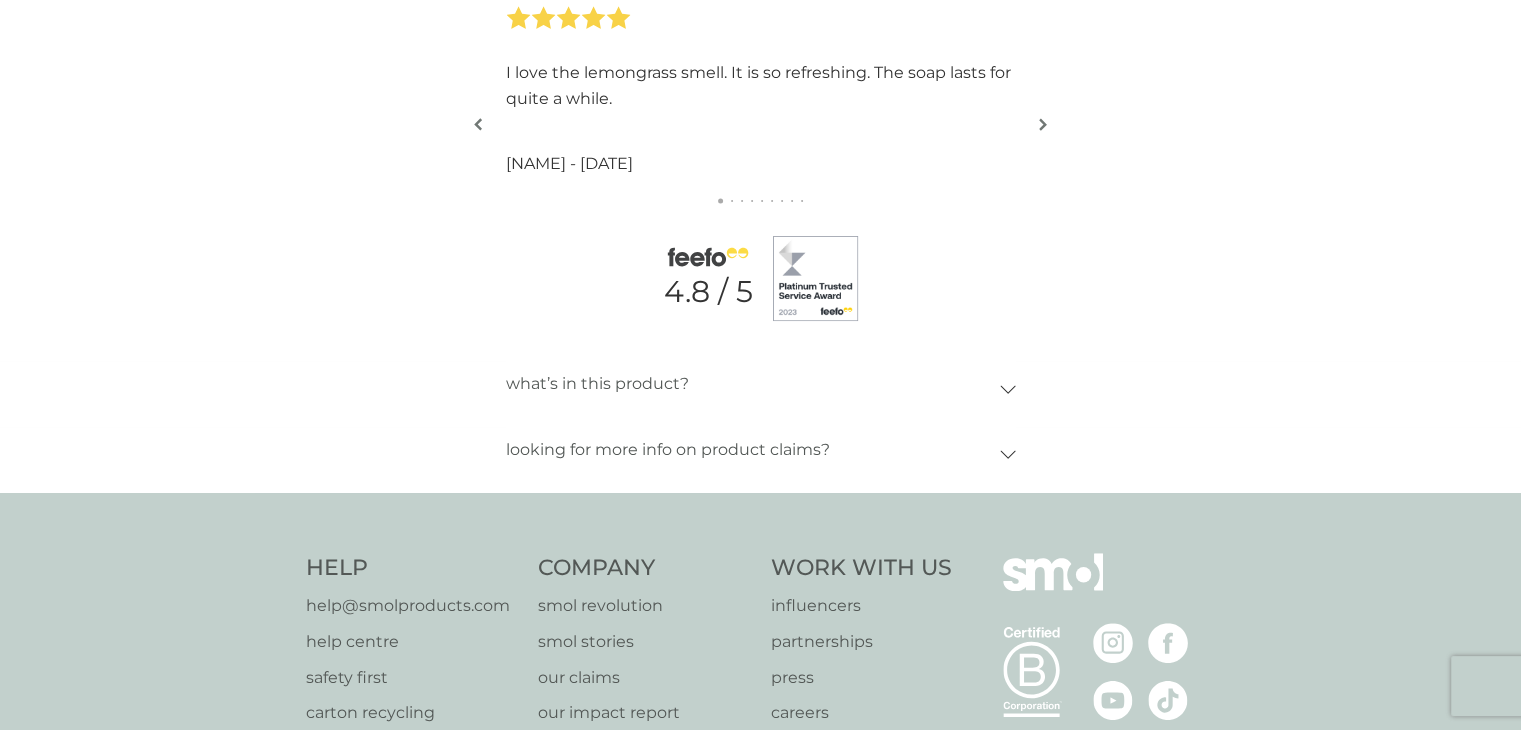 click on "looking for more info on product claims?" at bounding box center (761, 455) 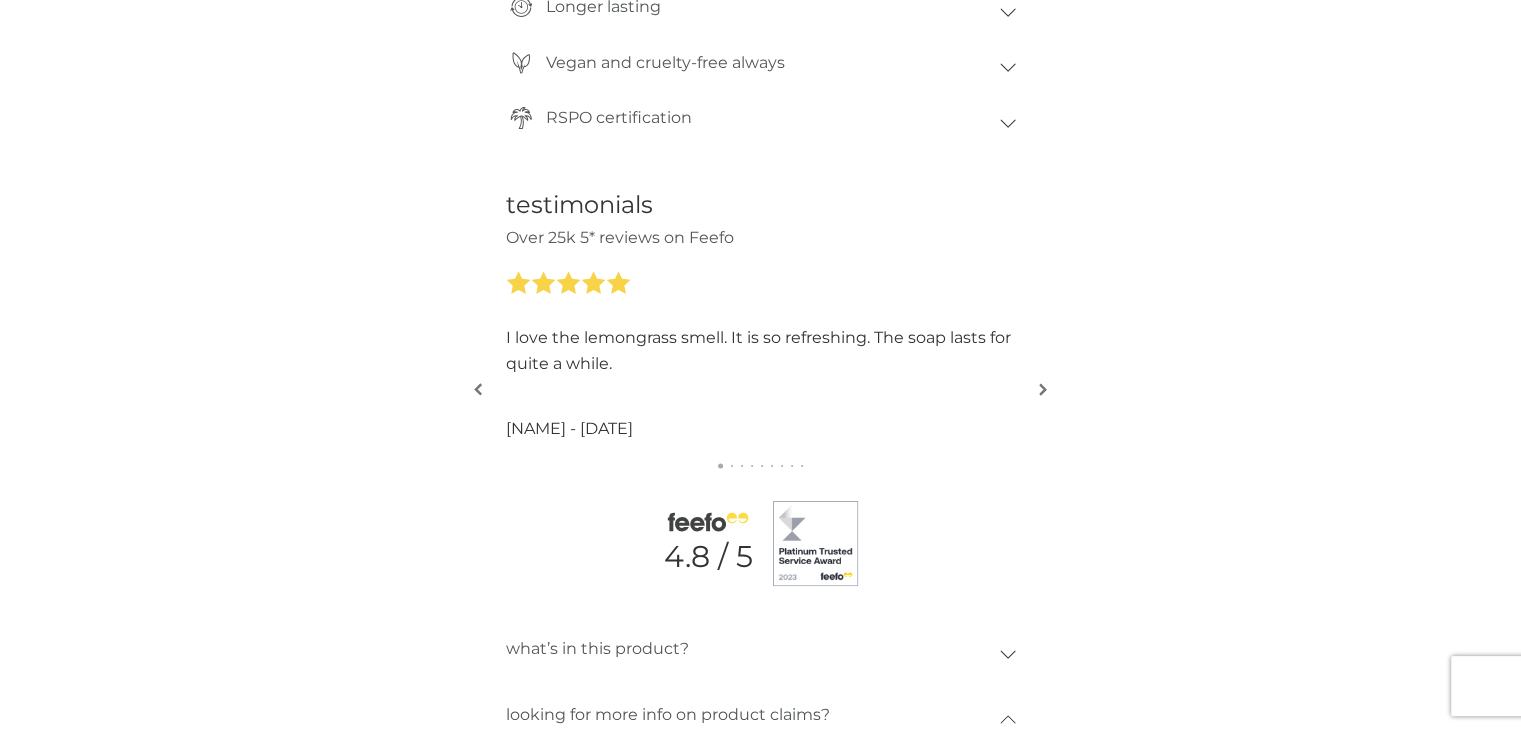 scroll, scrollTop: 1900, scrollLeft: 0, axis: vertical 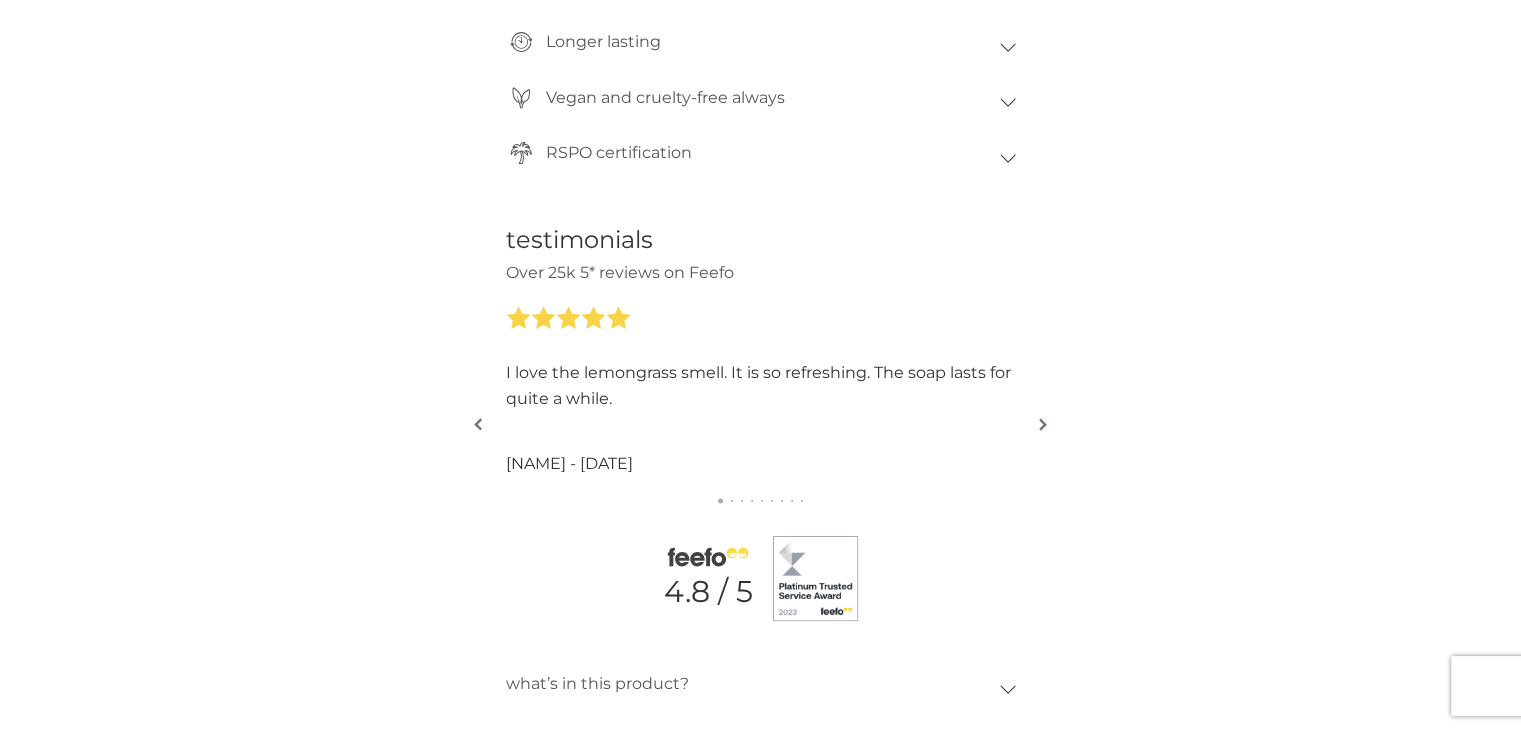 click at bounding box center (1043, 426) 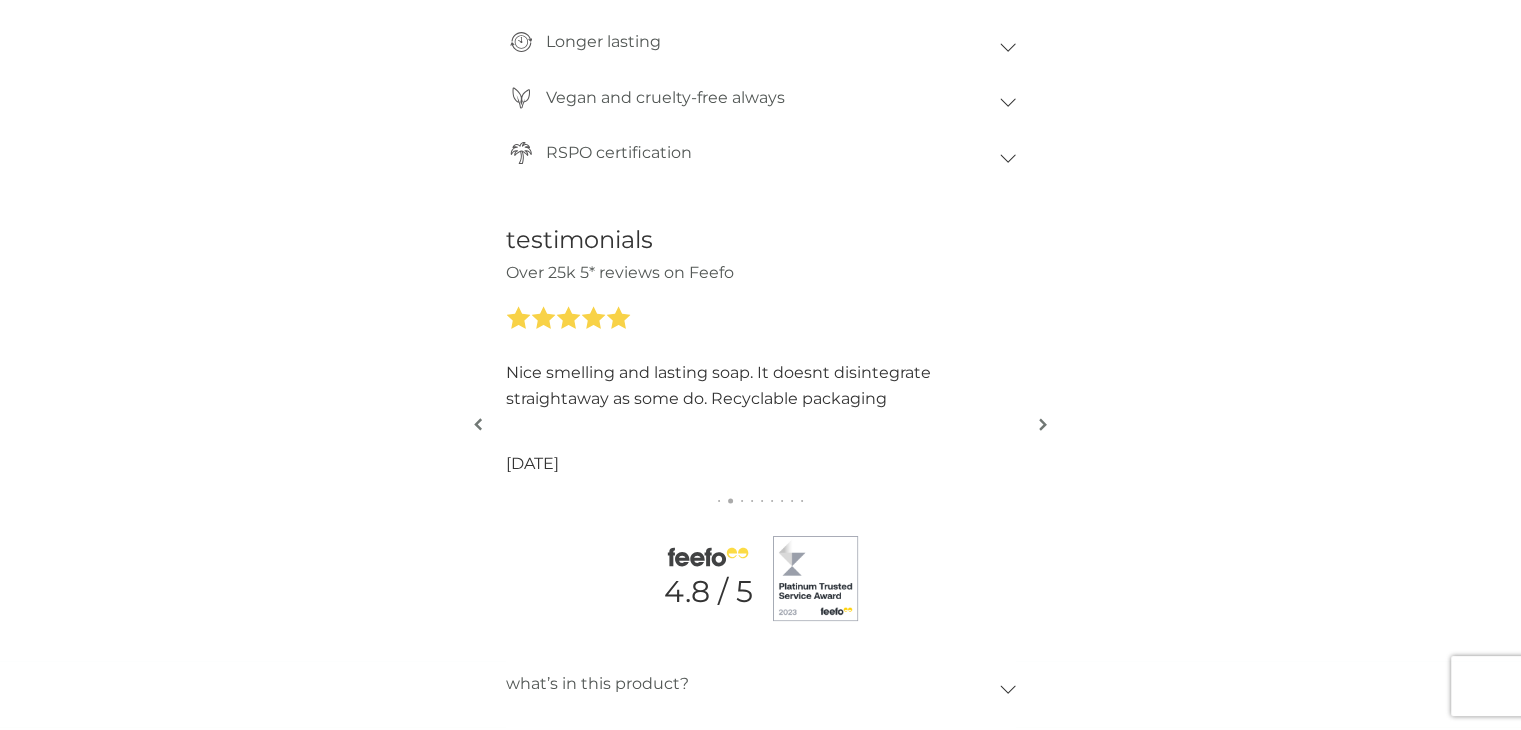 click at bounding box center (1043, 424) 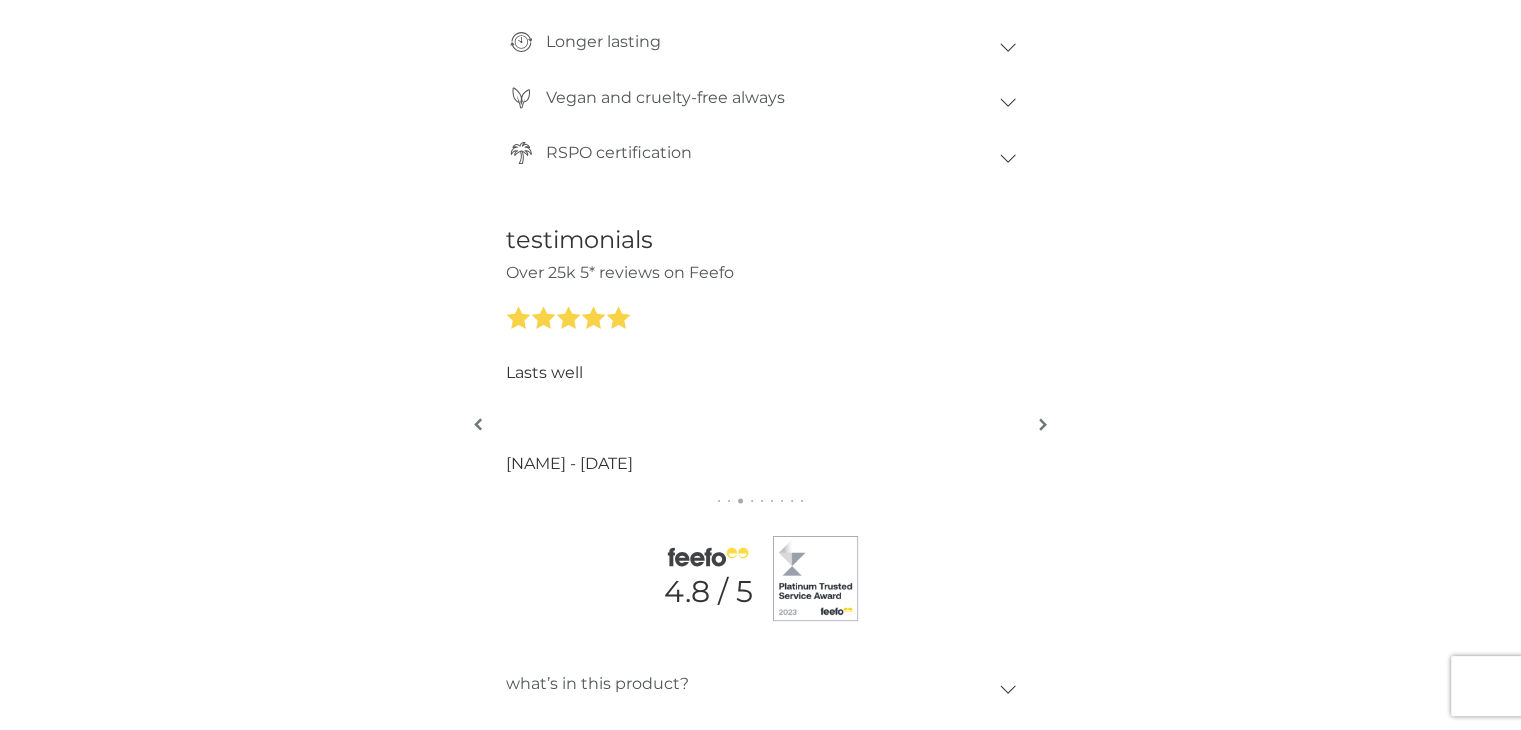click at bounding box center (1043, 424) 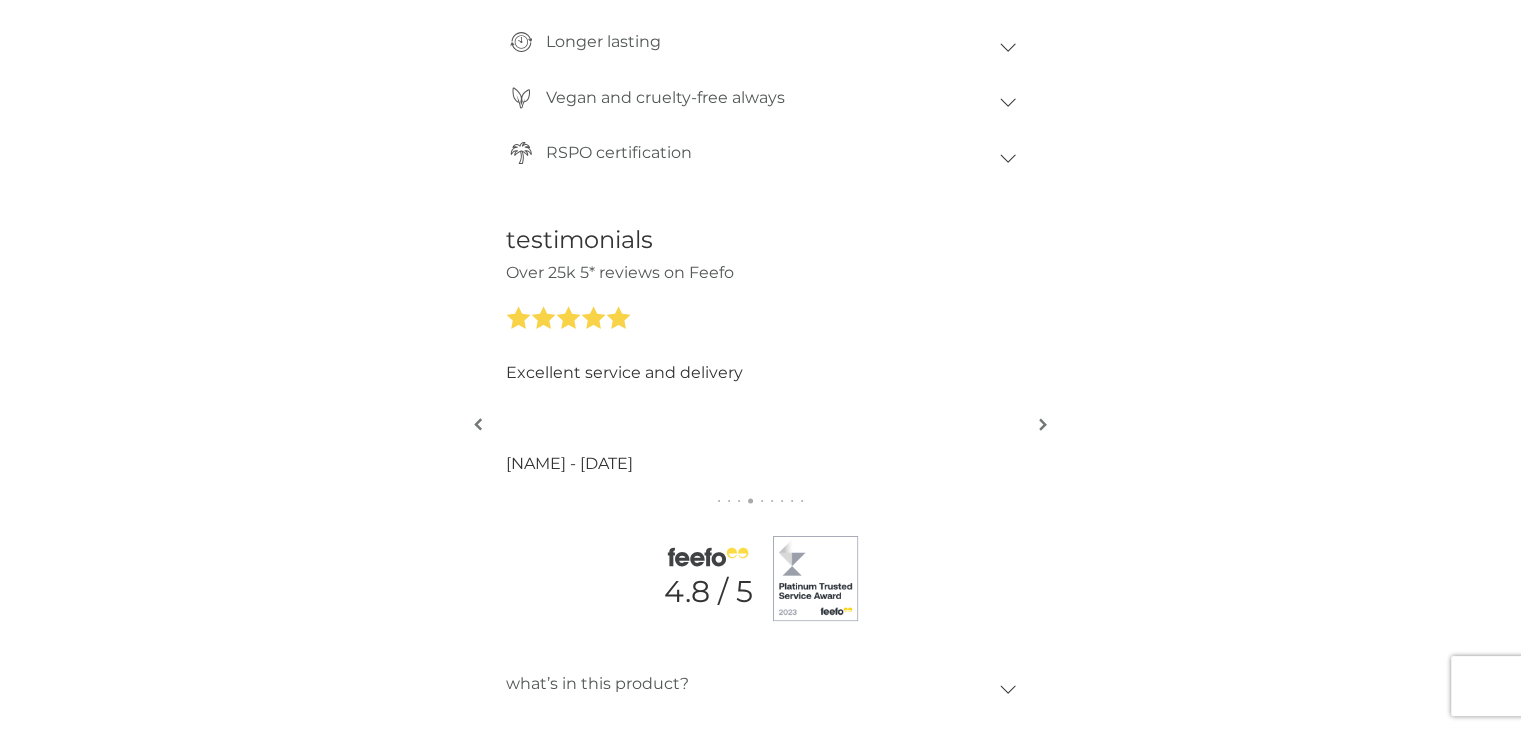 click at bounding box center (1043, 424) 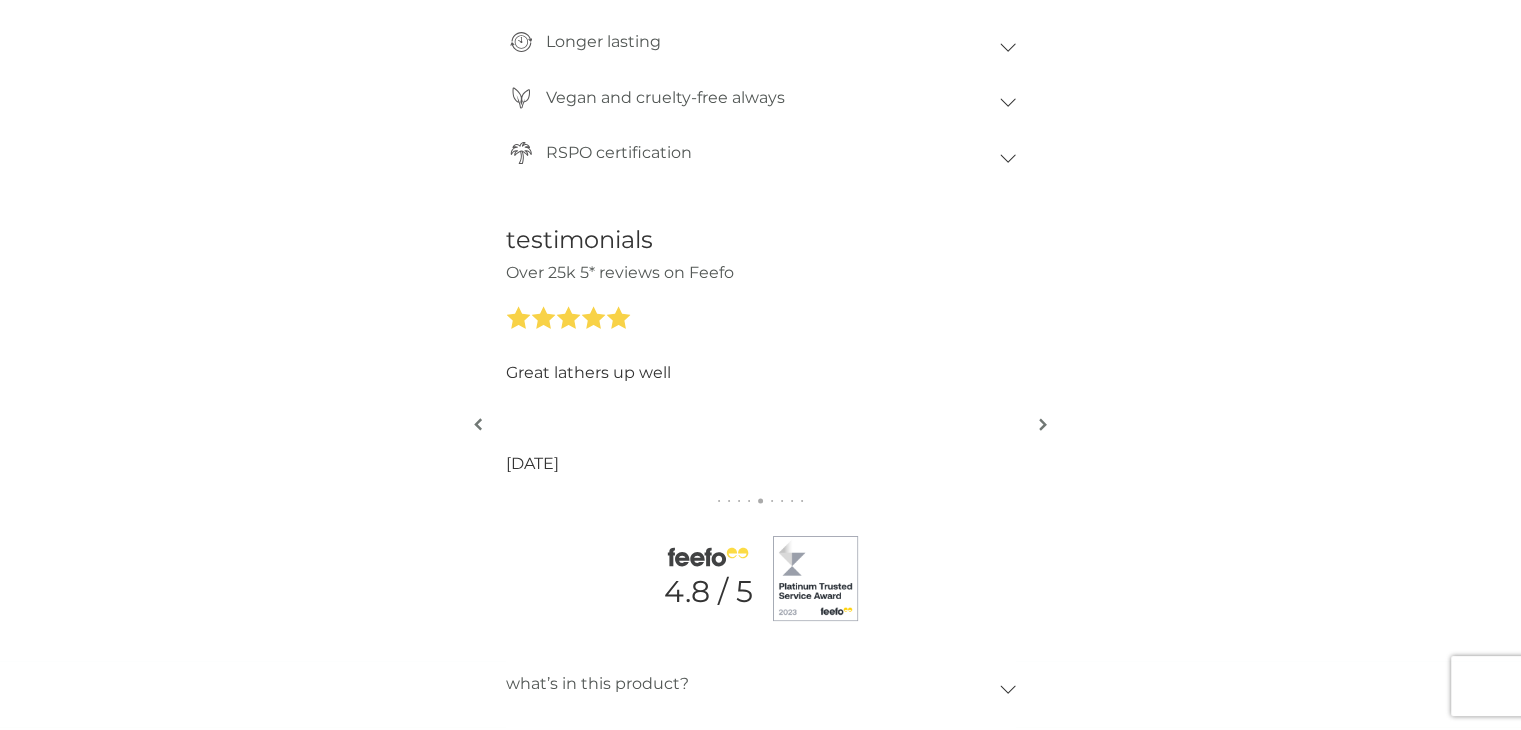click at bounding box center [1043, 424] 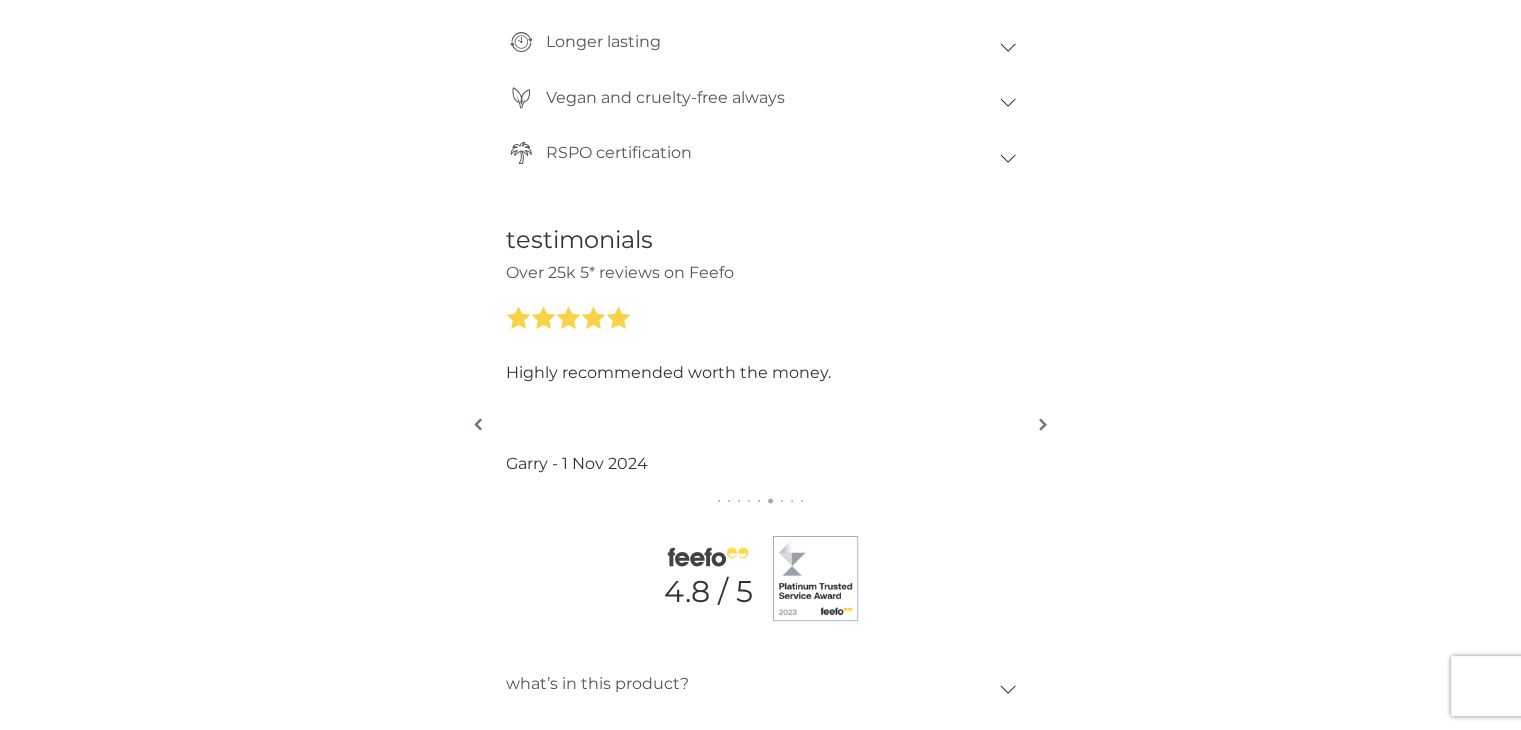 click at bounding box center [1043, 424] 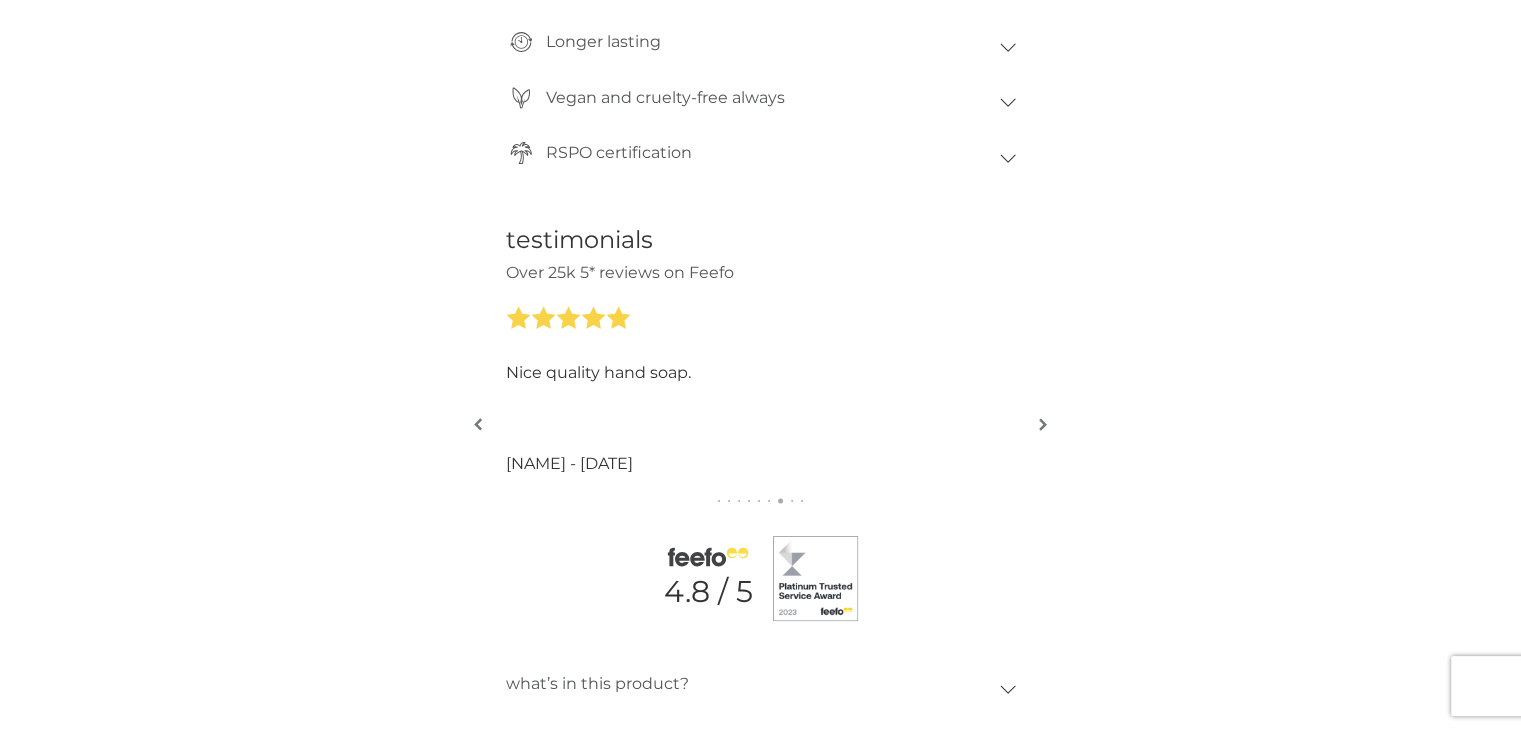 click at bounding box center (1043, 424) 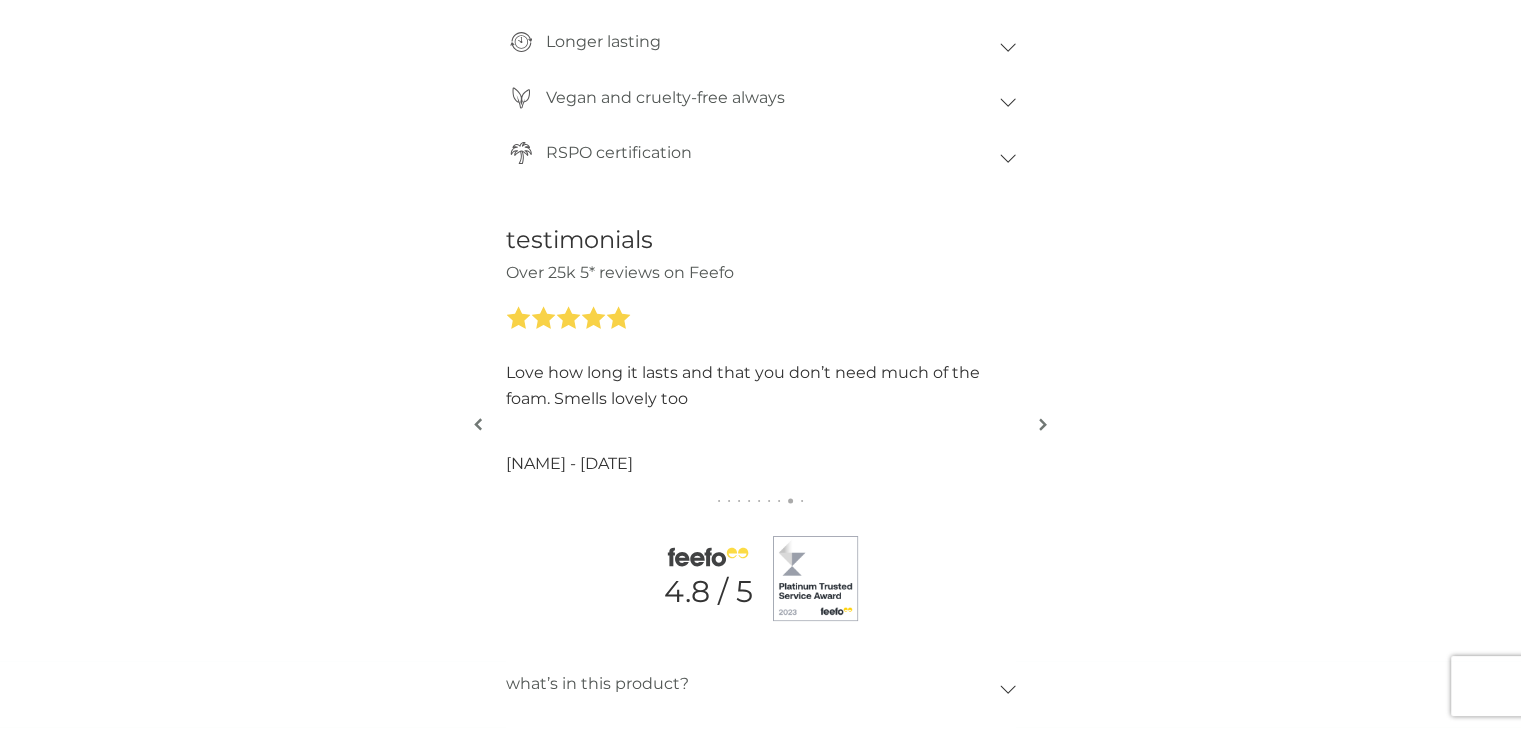 click at bounding box center (1043, 424) 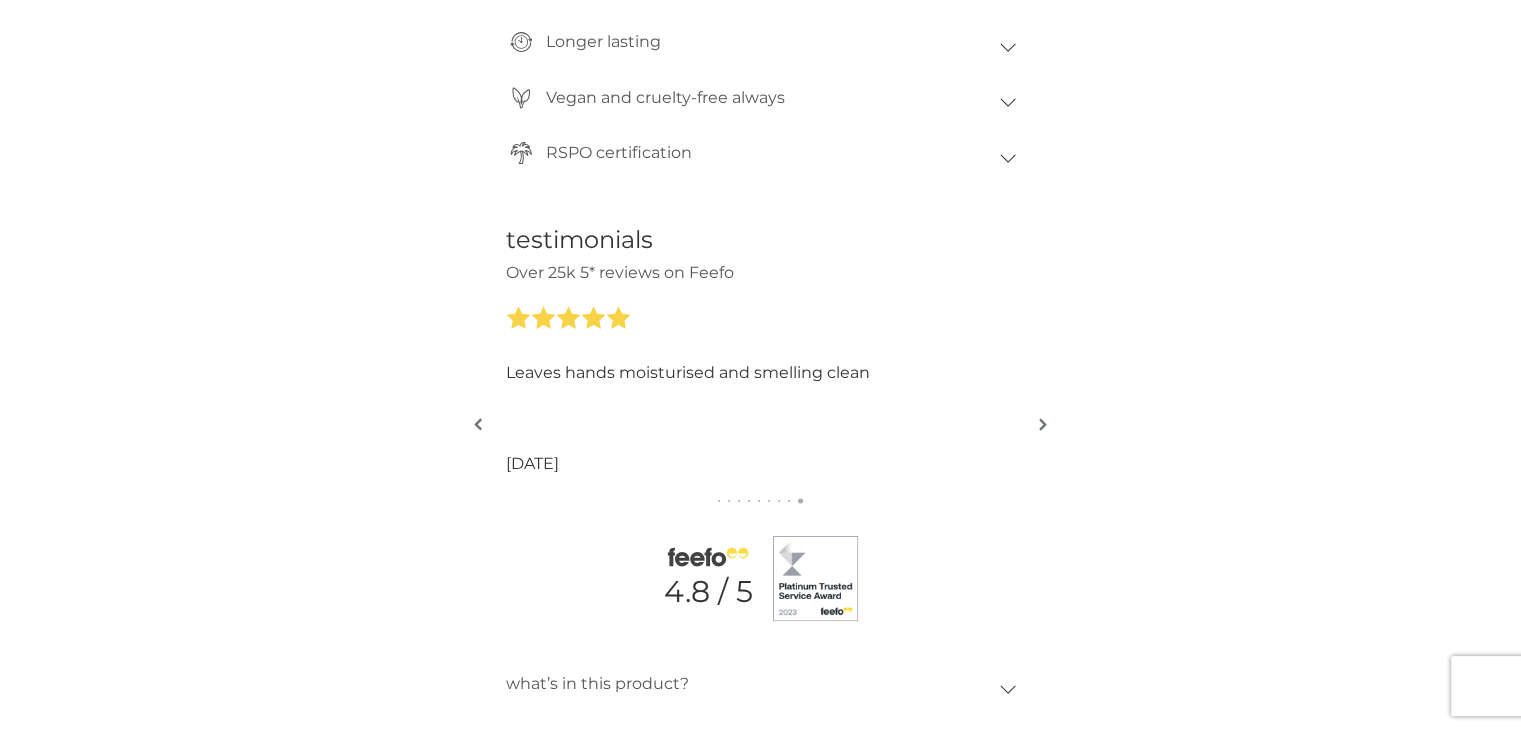 click at bounding box center (1043, 424) 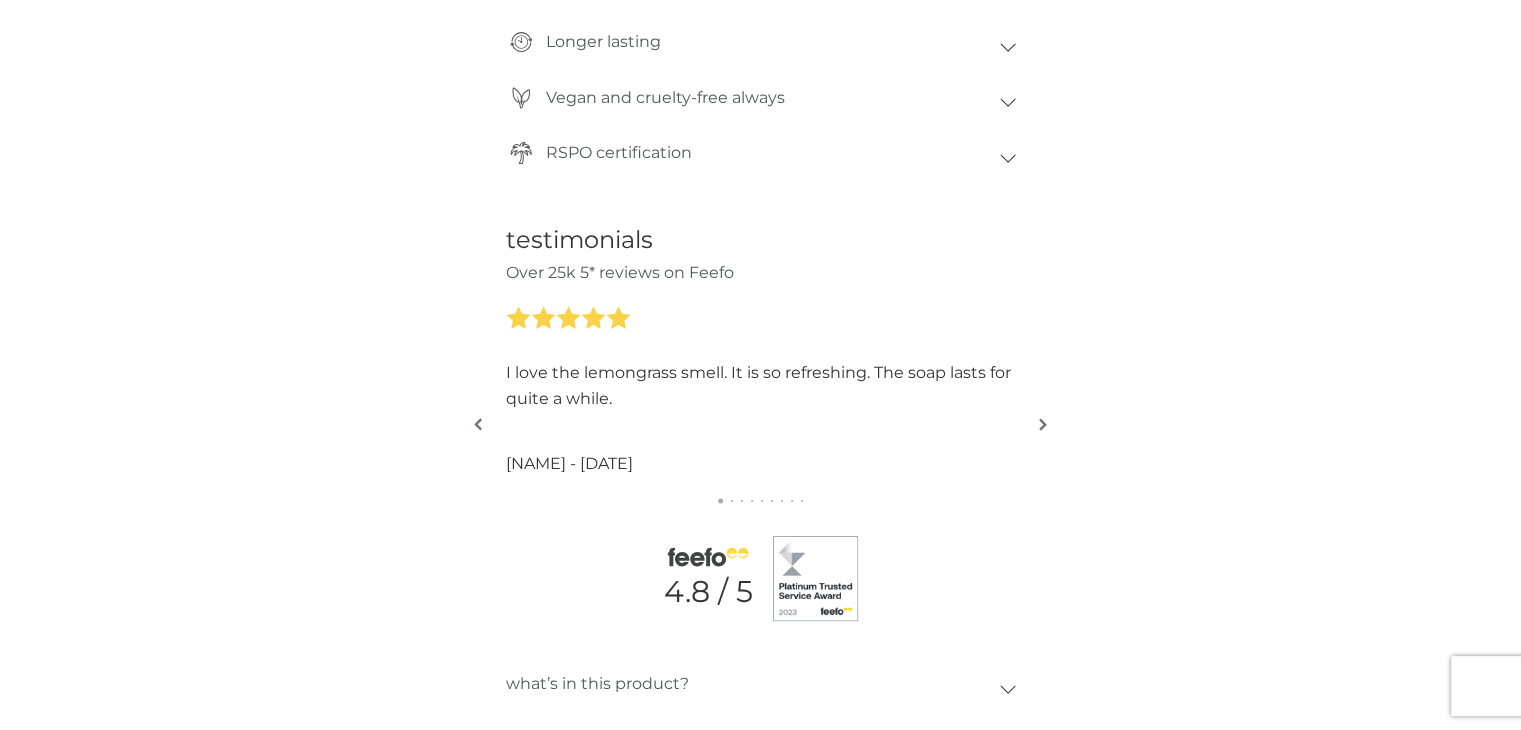 click at bounding box center (1043, 424) 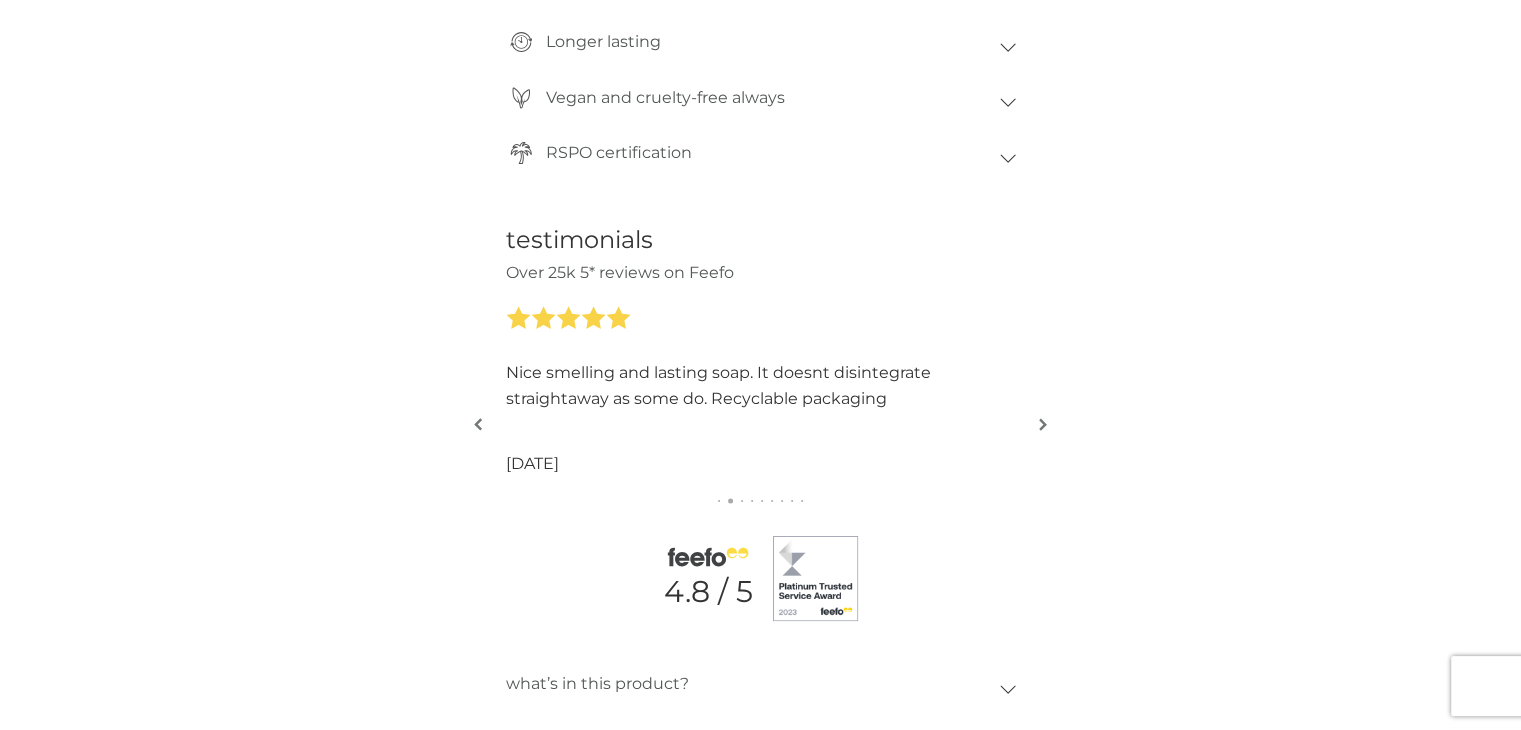 click at bounding box center [1043, 424] 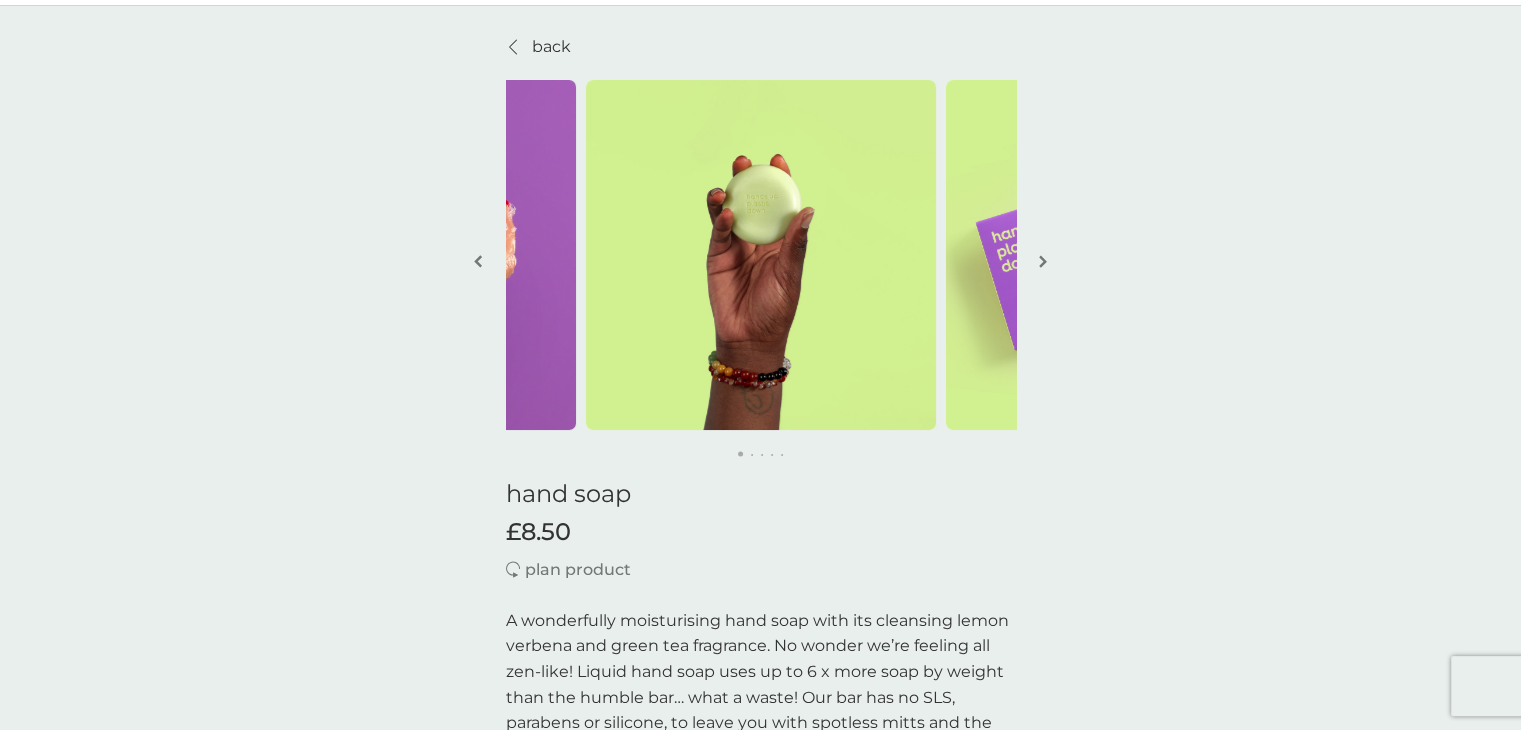 scroll, scrollTop: 0, scrollLeft: 0, axis: both 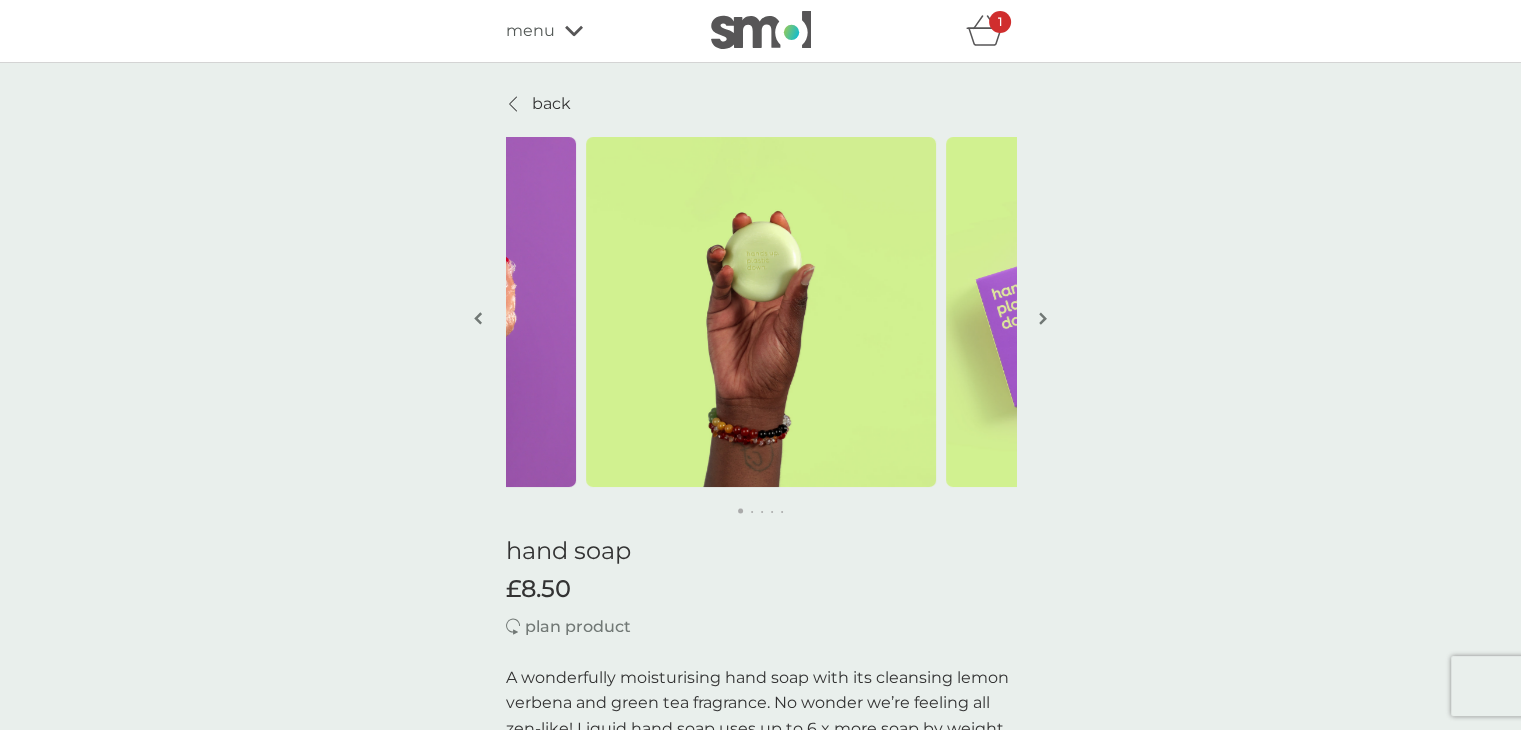 click on "back" at bounding box center (551, 104) 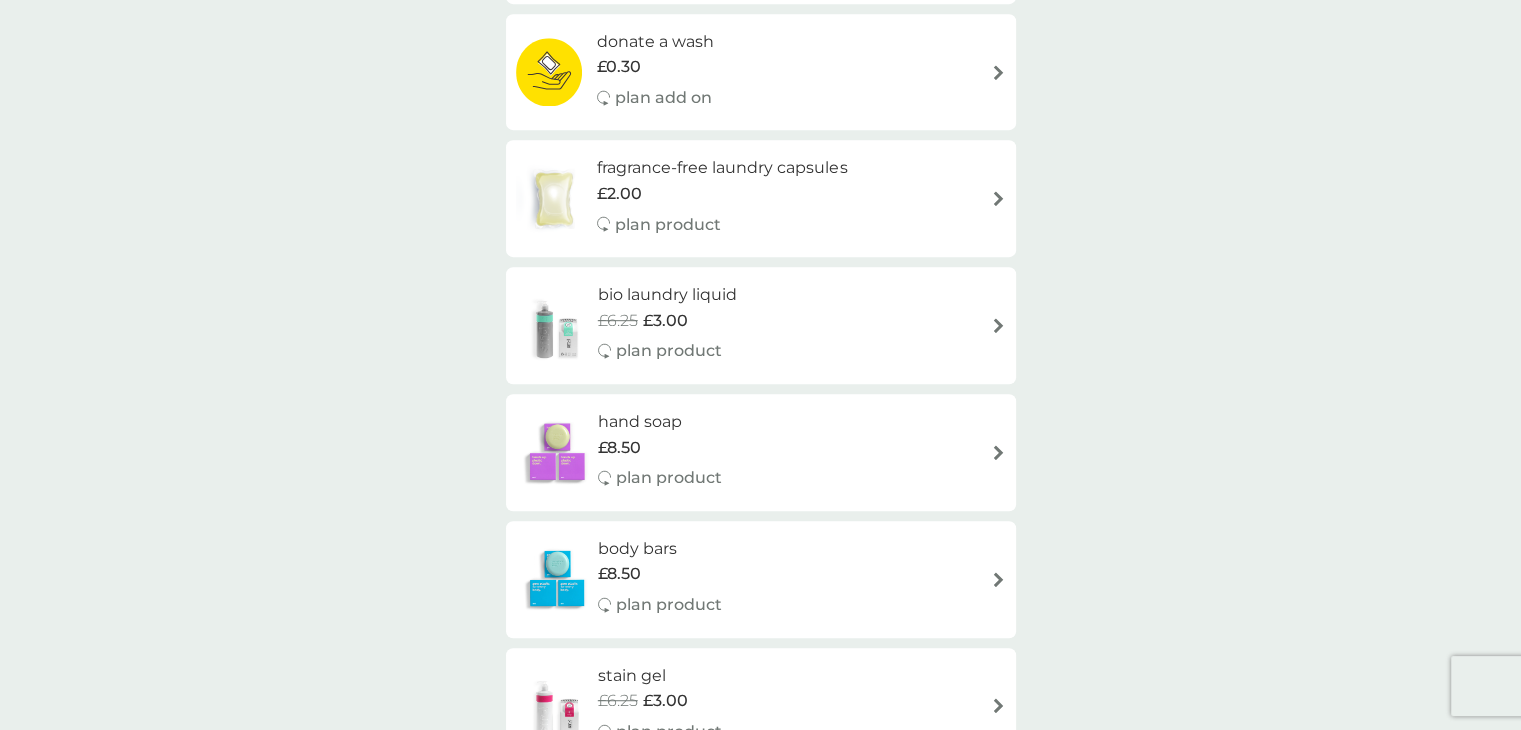 scroll, scrollTop: 1200, scrollLeft: 0, axis: vertical 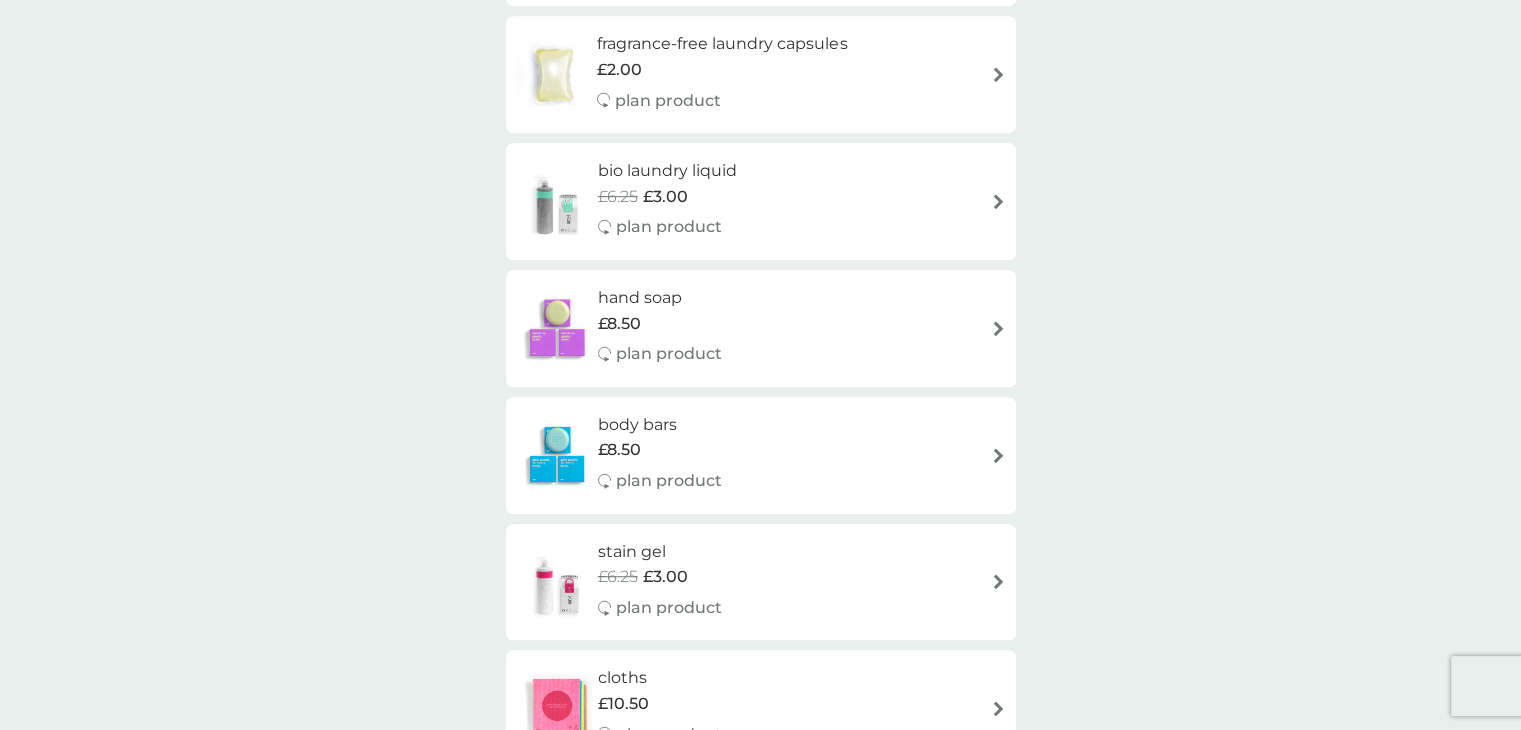click at bounding box center (998, 455) 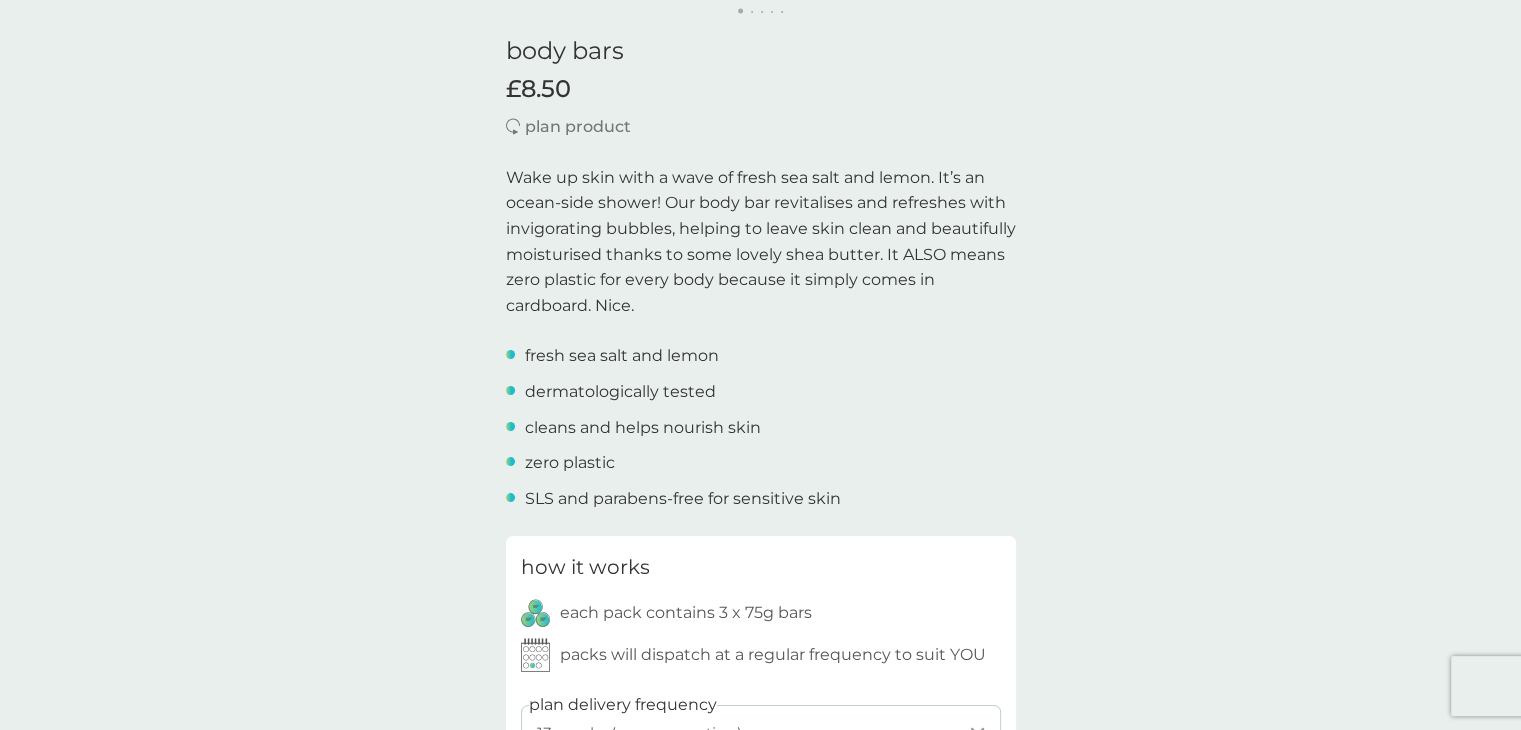 scroll, scrollTop: 900, scrollLeft: 0, axis: vertical 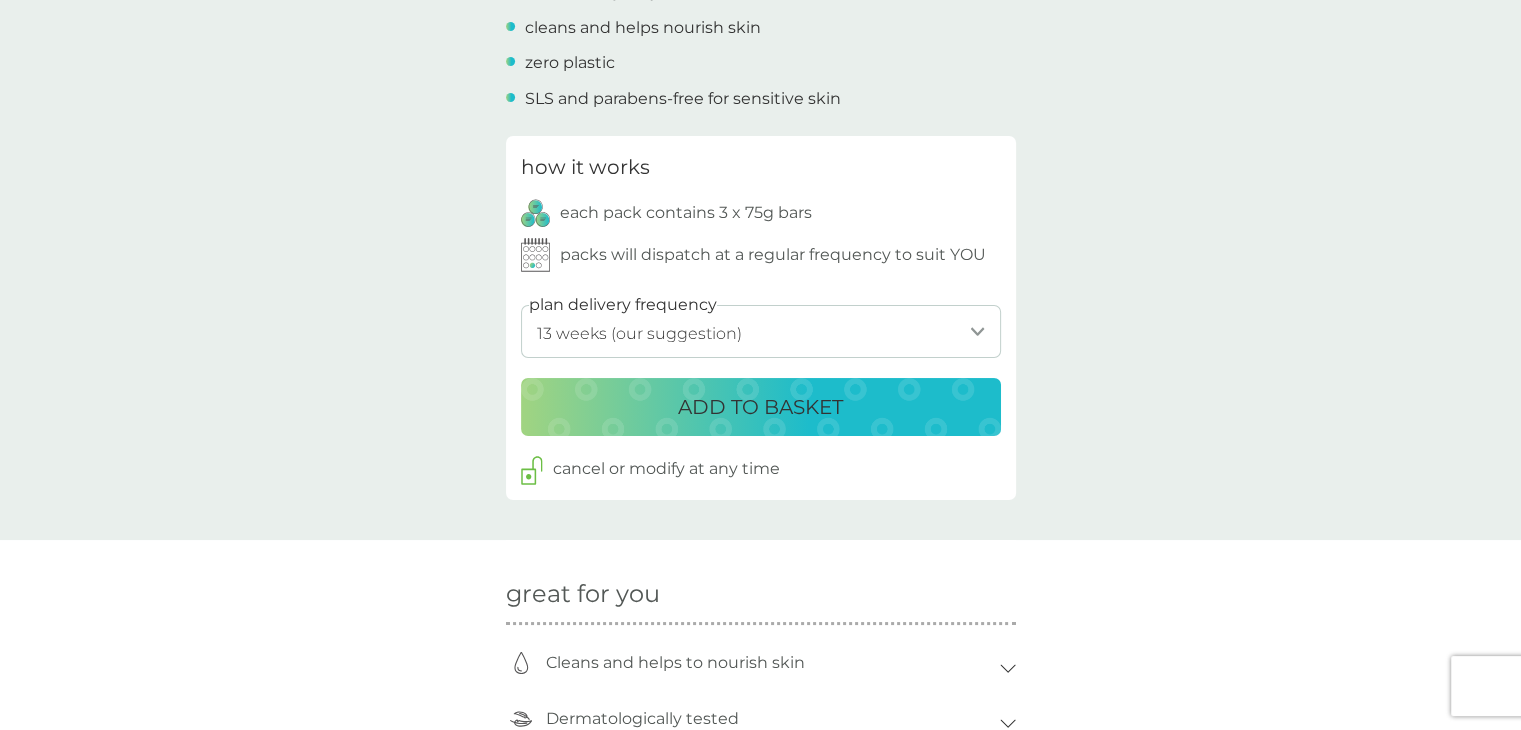 click on "ADD TO BASKET" at bounding box center (760, 407) 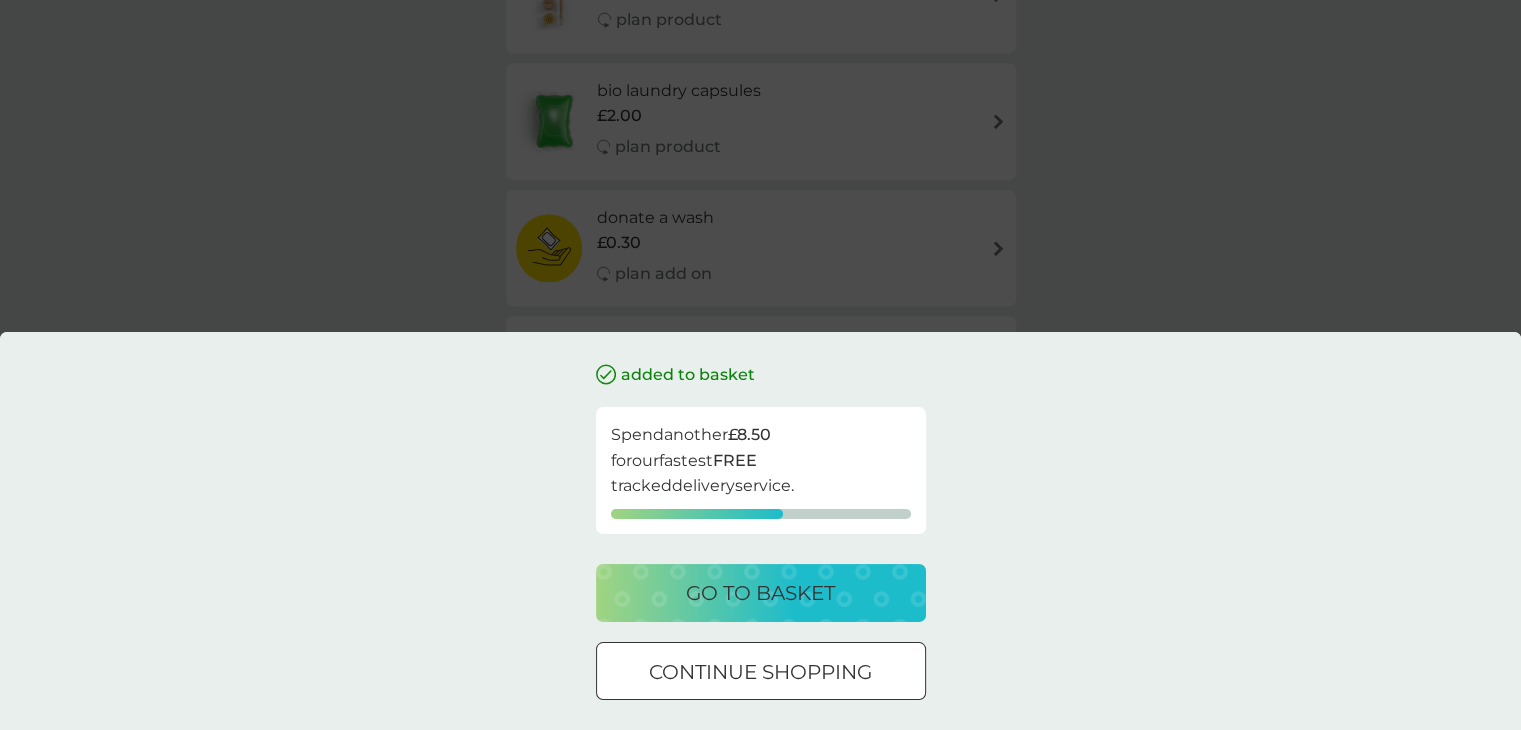 scroll, scrollTop: 0, scrollLeft: 0, axis: both 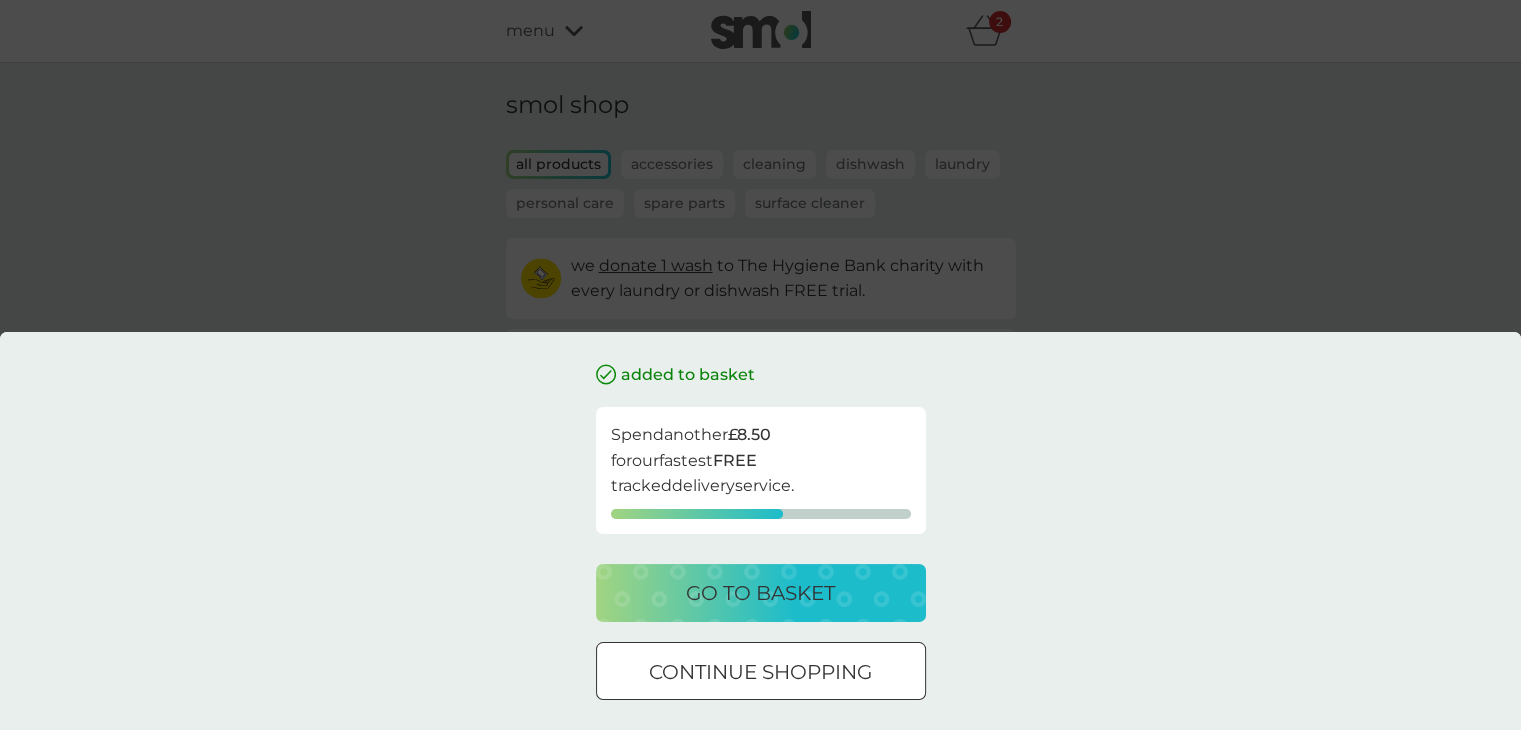 click on "continue shopping" at bounding box center [761, 671] 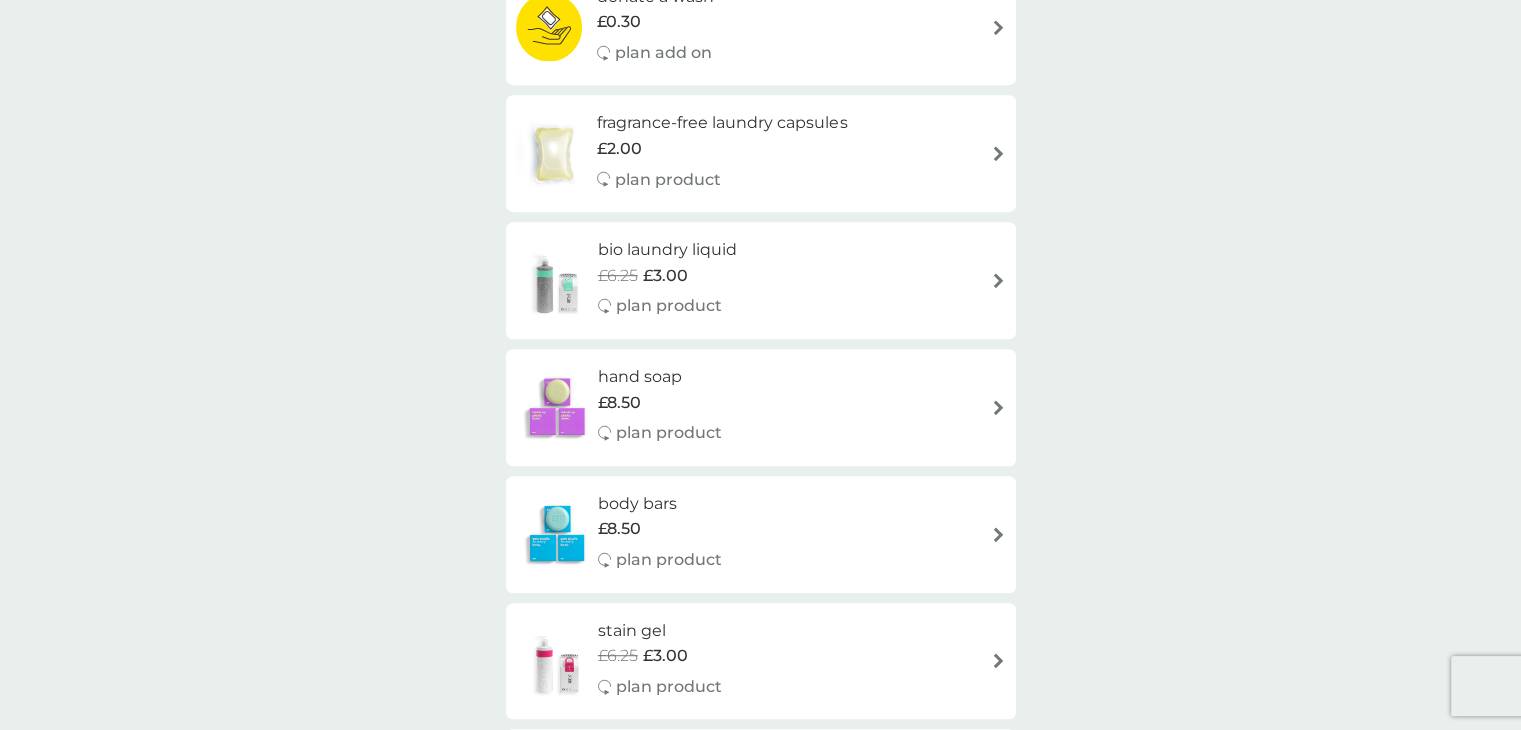 scroll, scrollTop: 1300, scrollLeft: 0, axis: vertical 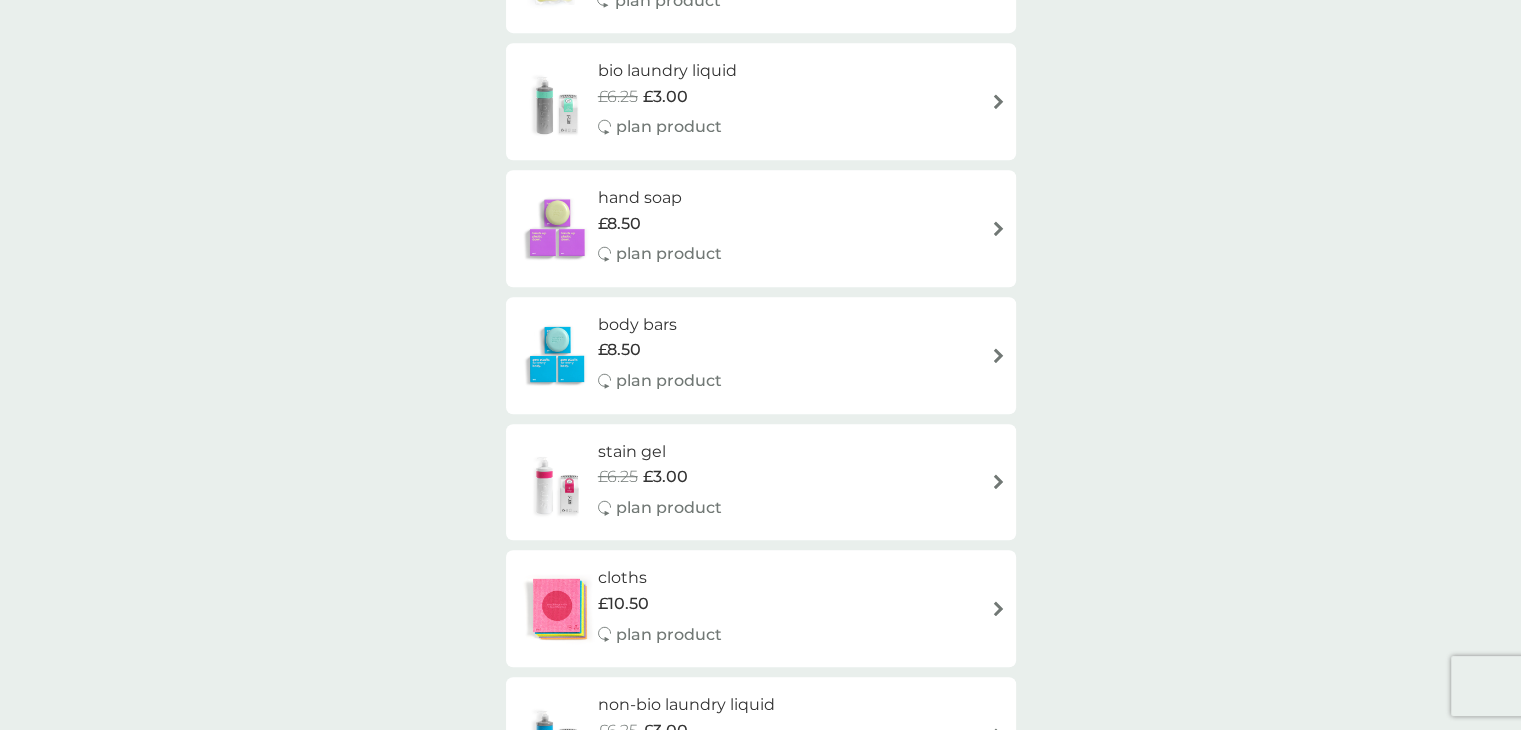 click at bounding box center [998, 228] 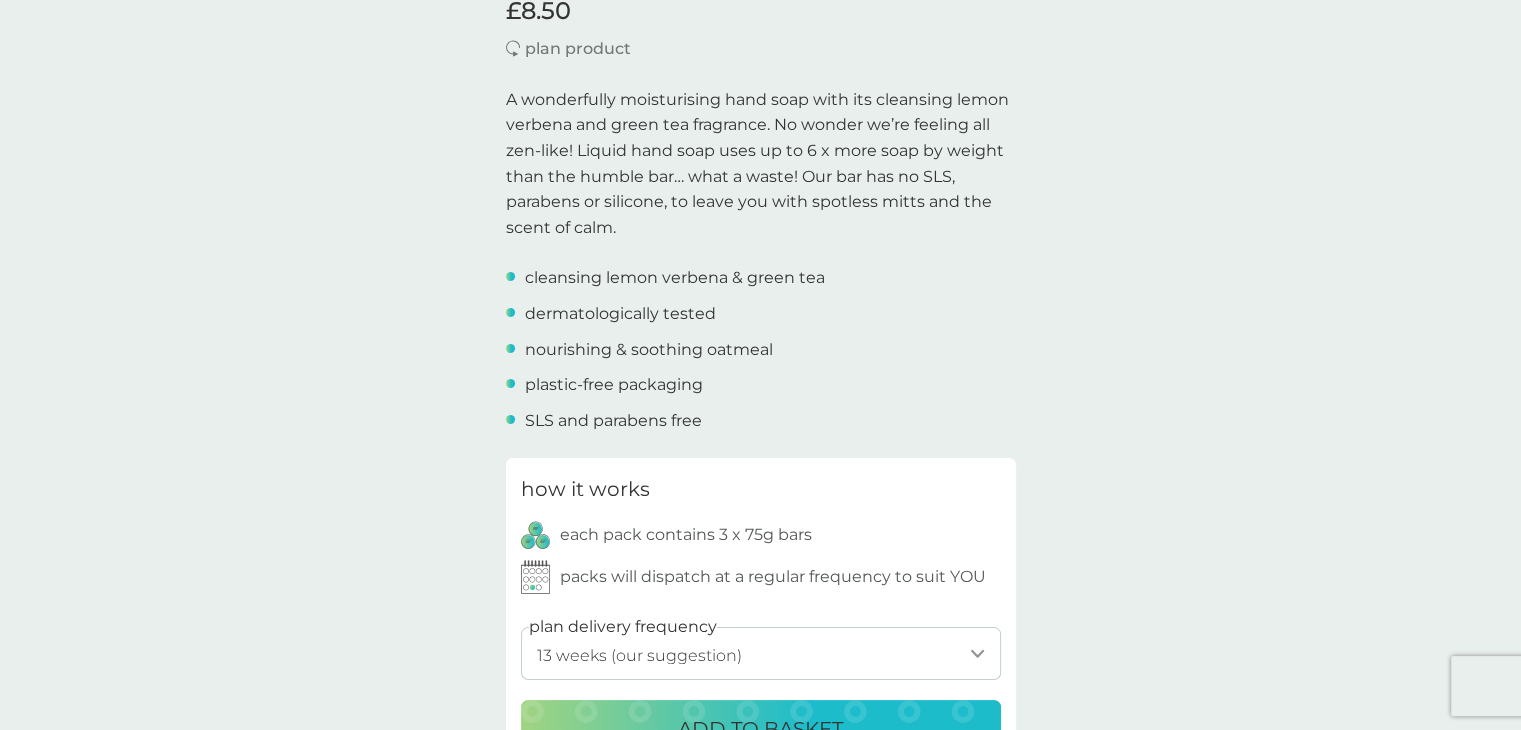 scroll, scrollTop: 800, scrollLeft: 0, axis: vertical 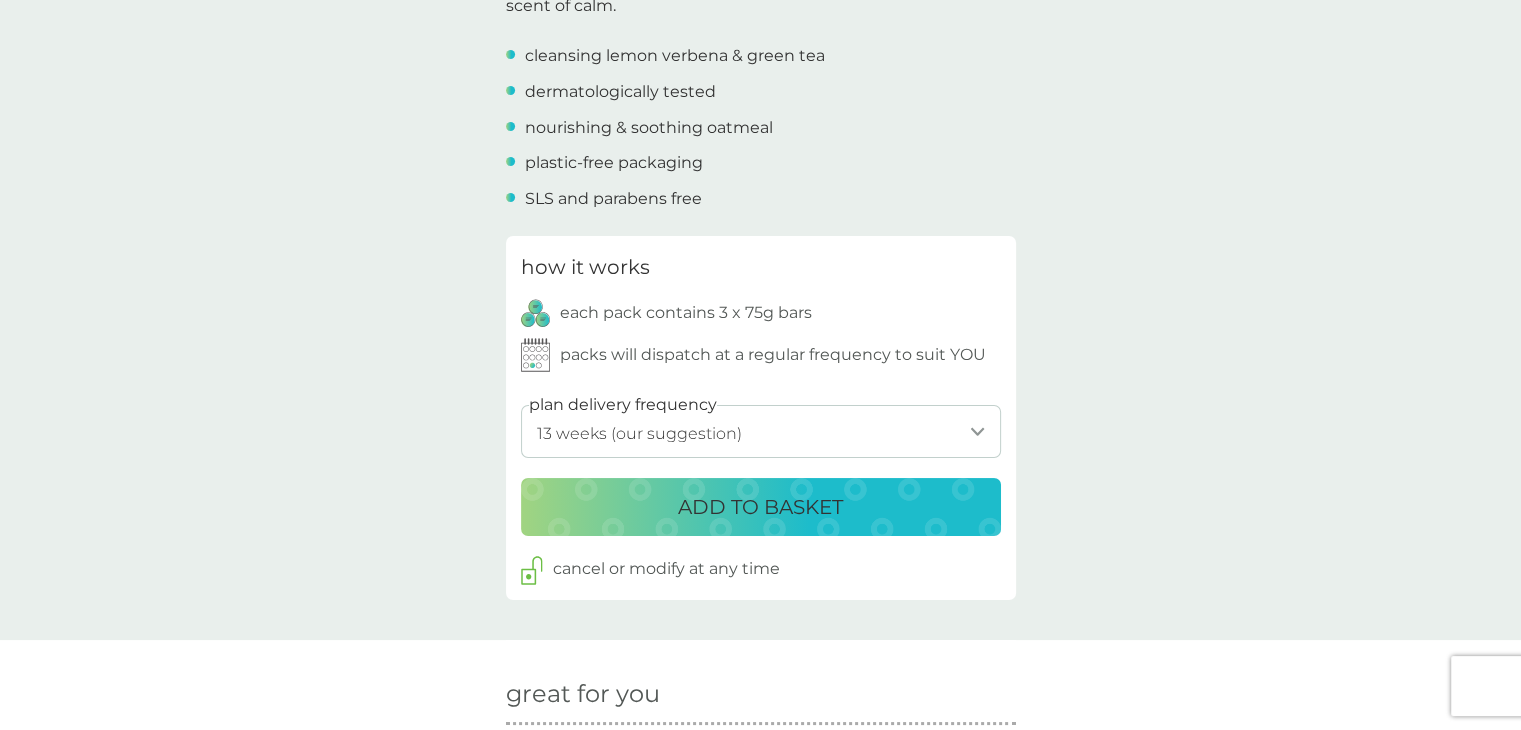 click on "ADD TO BASKET" at bounding box center [760, 507] 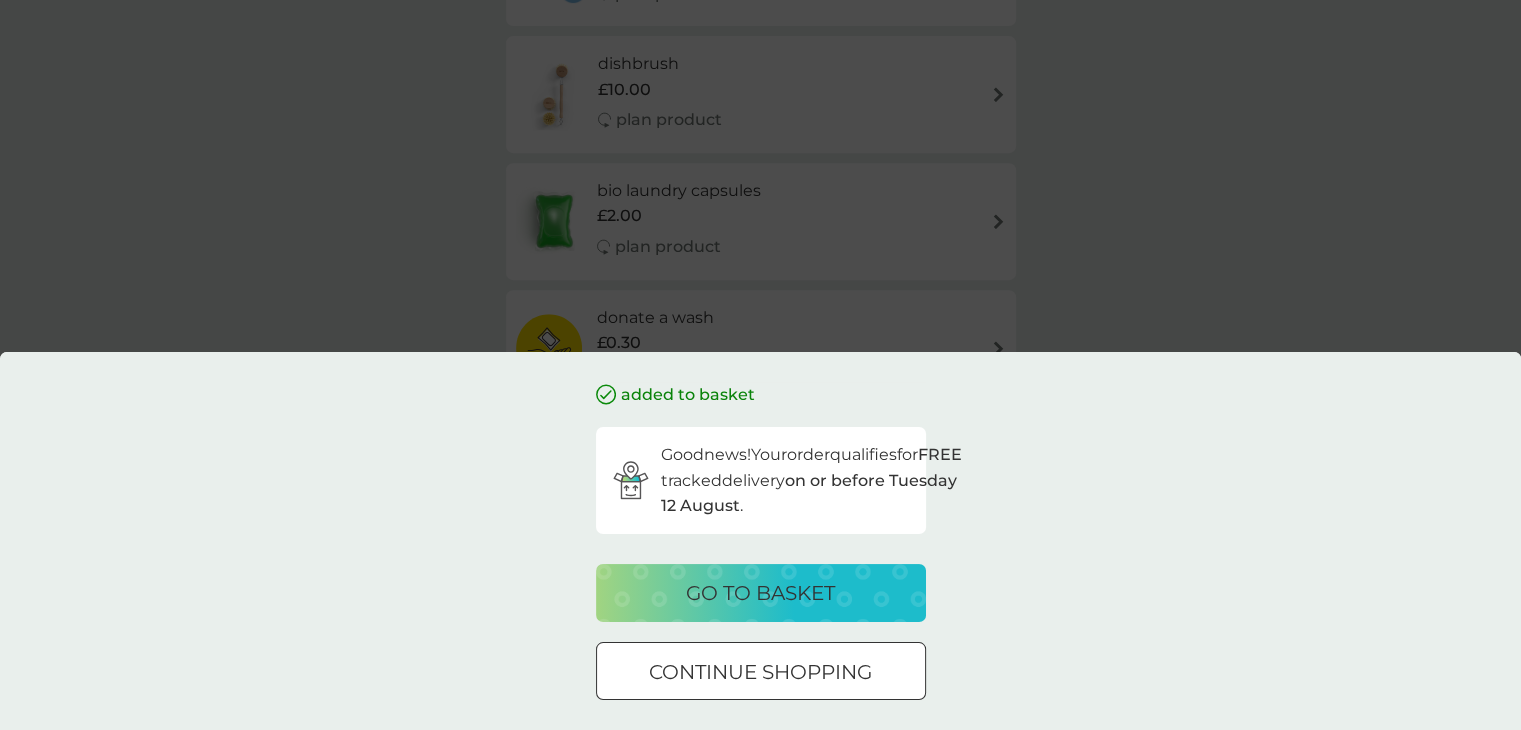scroll, scrollTop: 0, scrollLeft: 0, axis: both 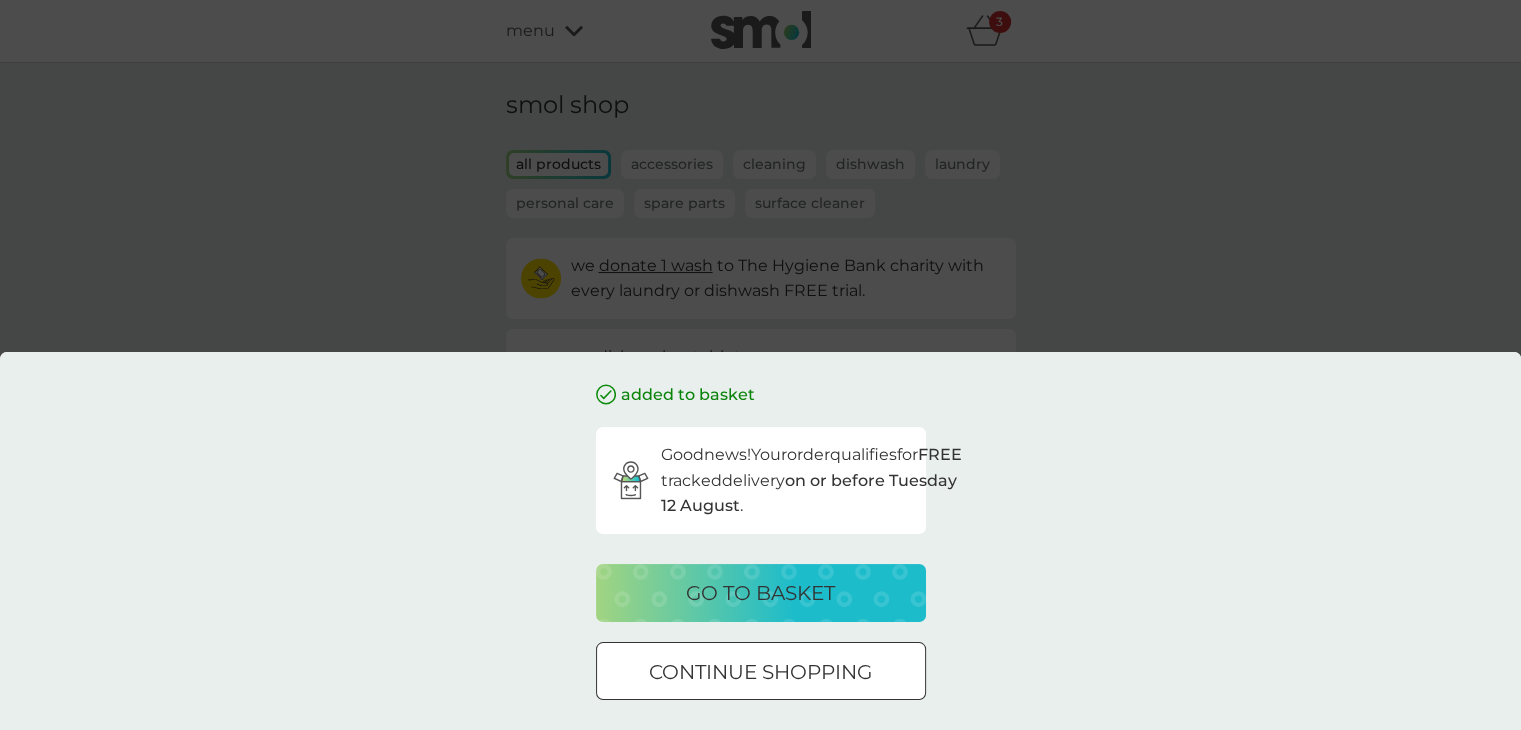 click on "go to basket" at bounding box center (760, 593) 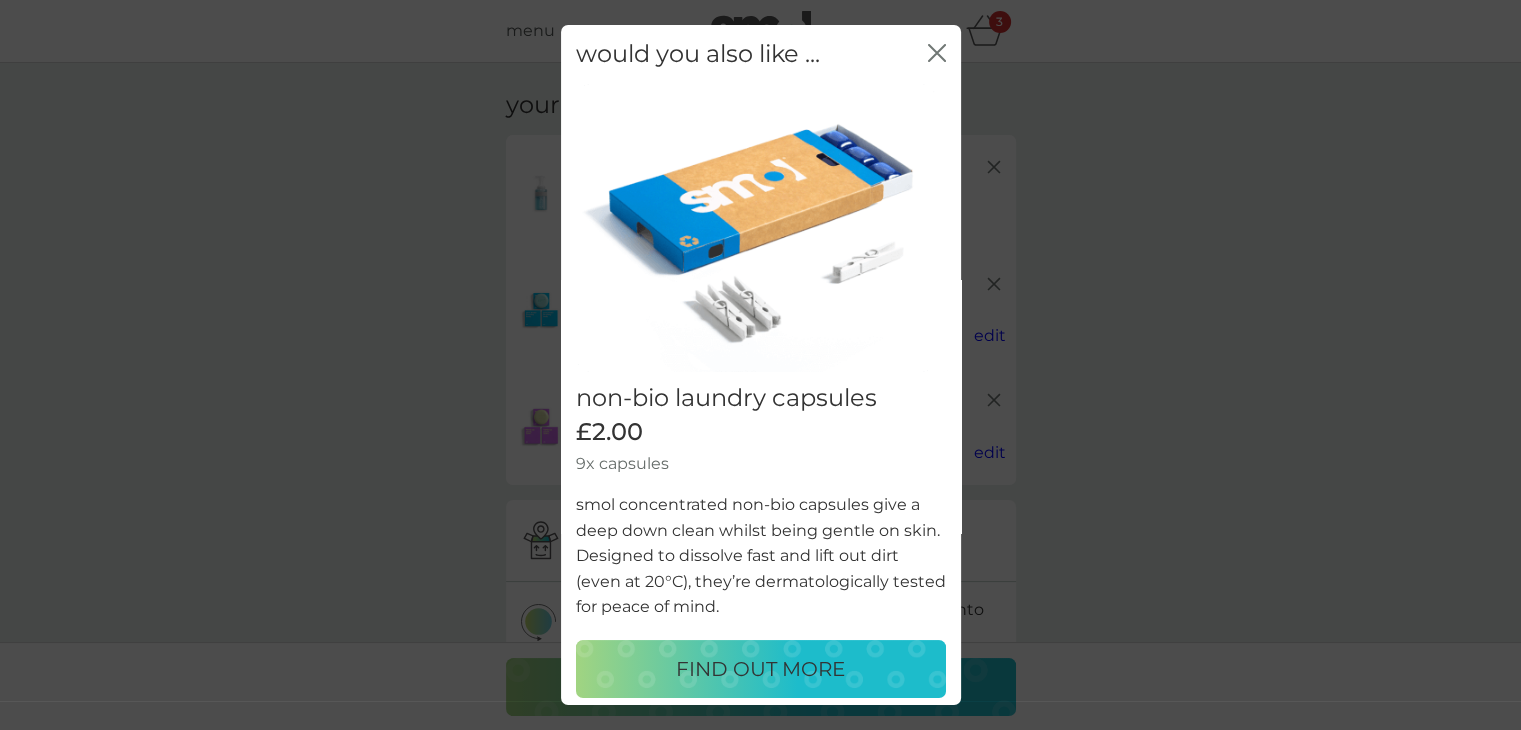 click on "close" 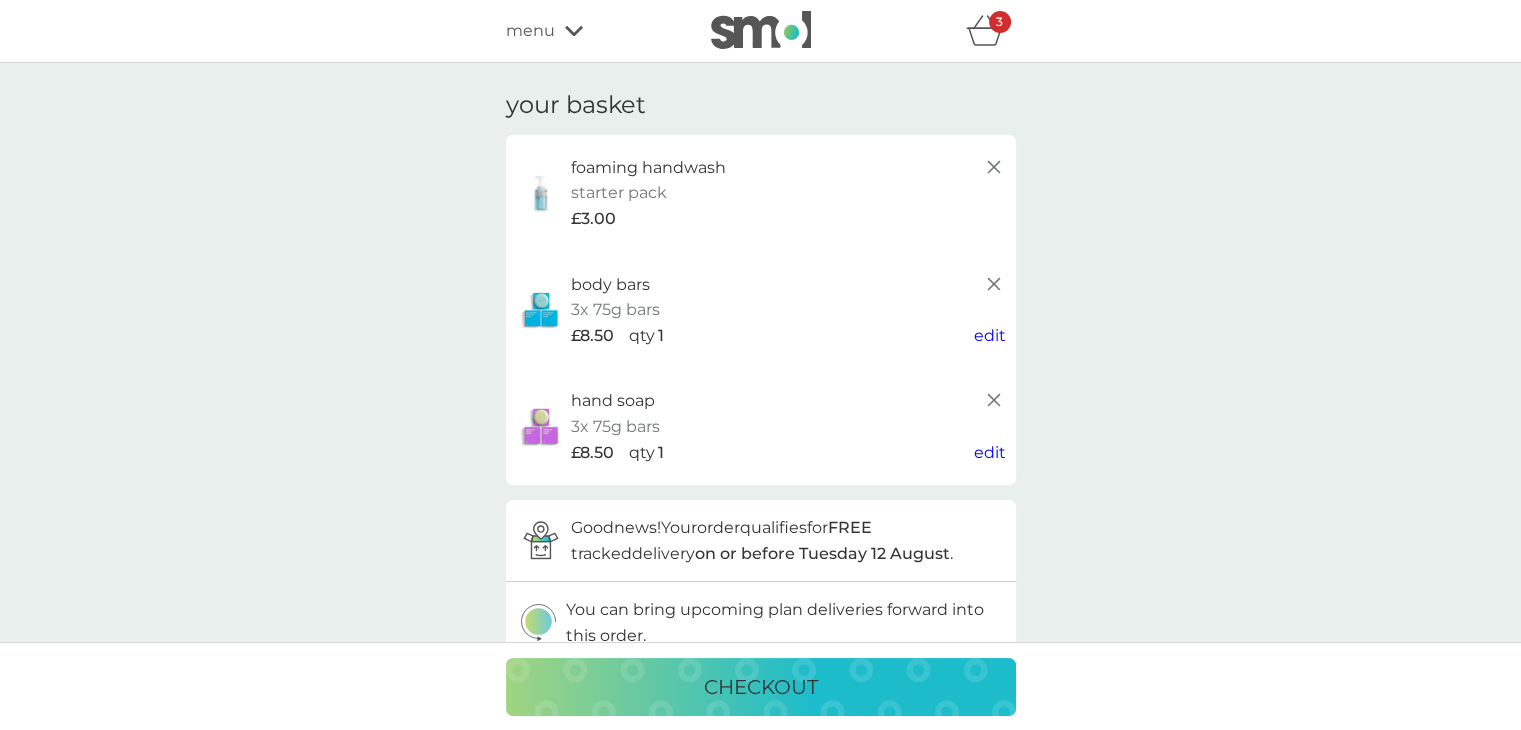 scroll, scrollTop: 200, scrollLeft: 0, axis: vertical 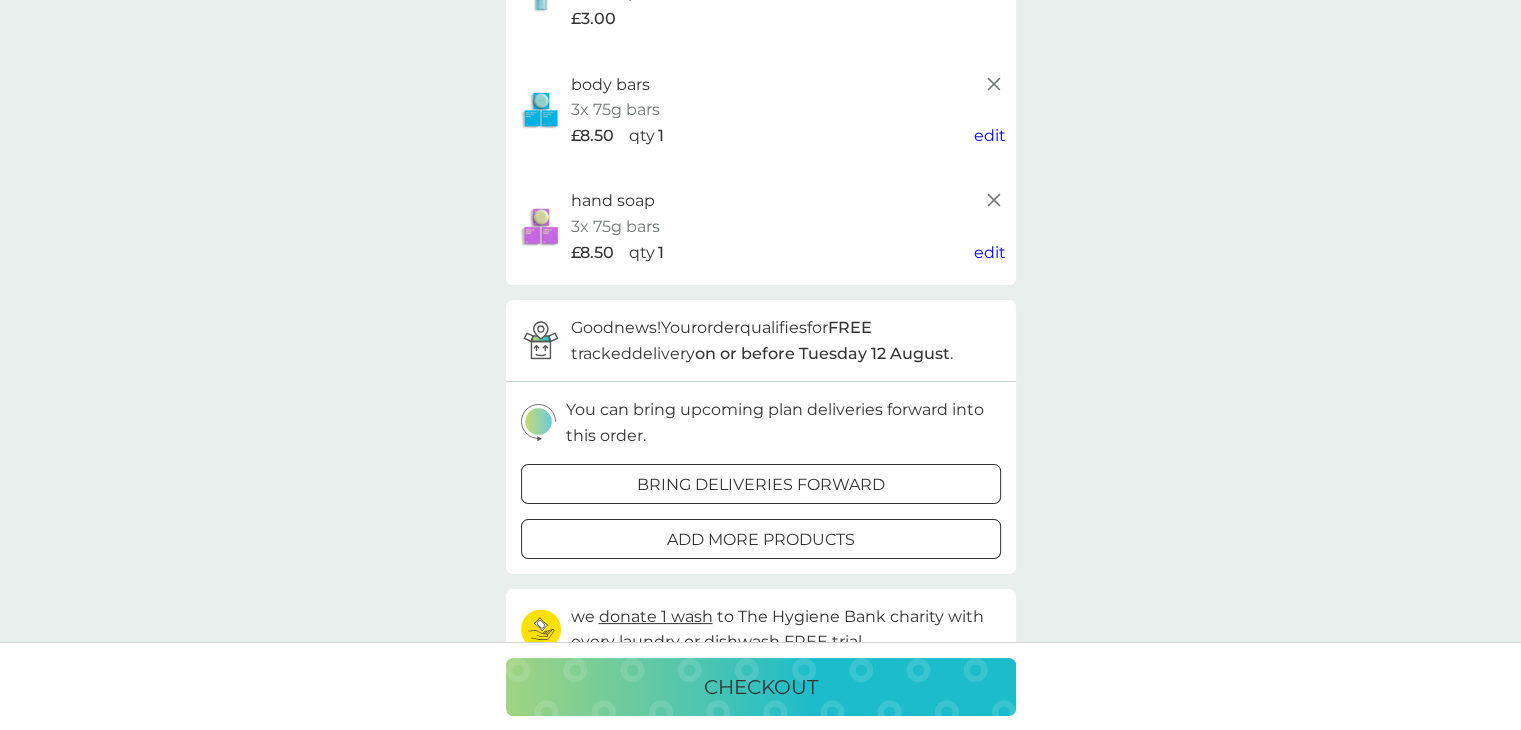 click on "bring deliveries forward" at bounding box center (761, 485) 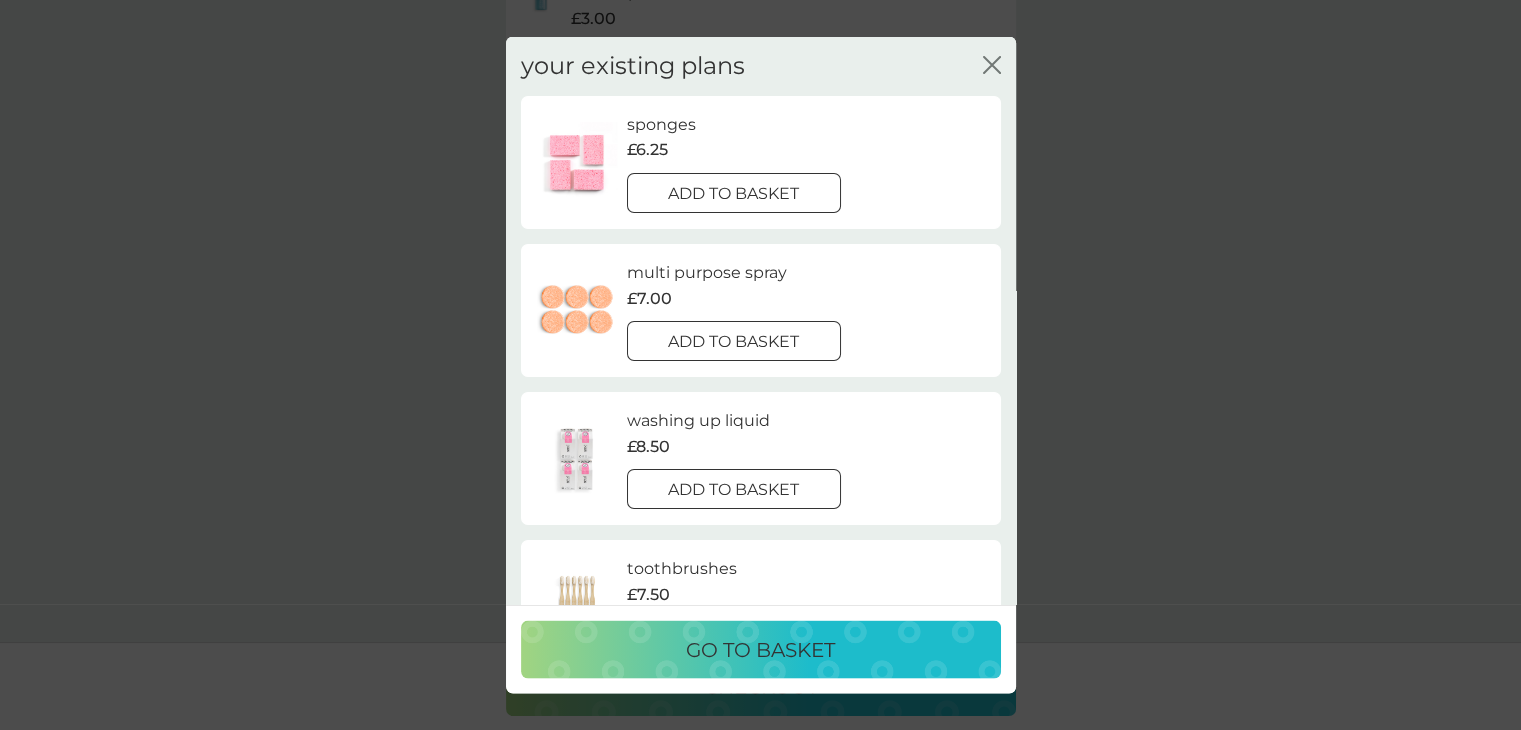 scroll, scrollTop: 400, scrollLeft: 0, axis: vertical 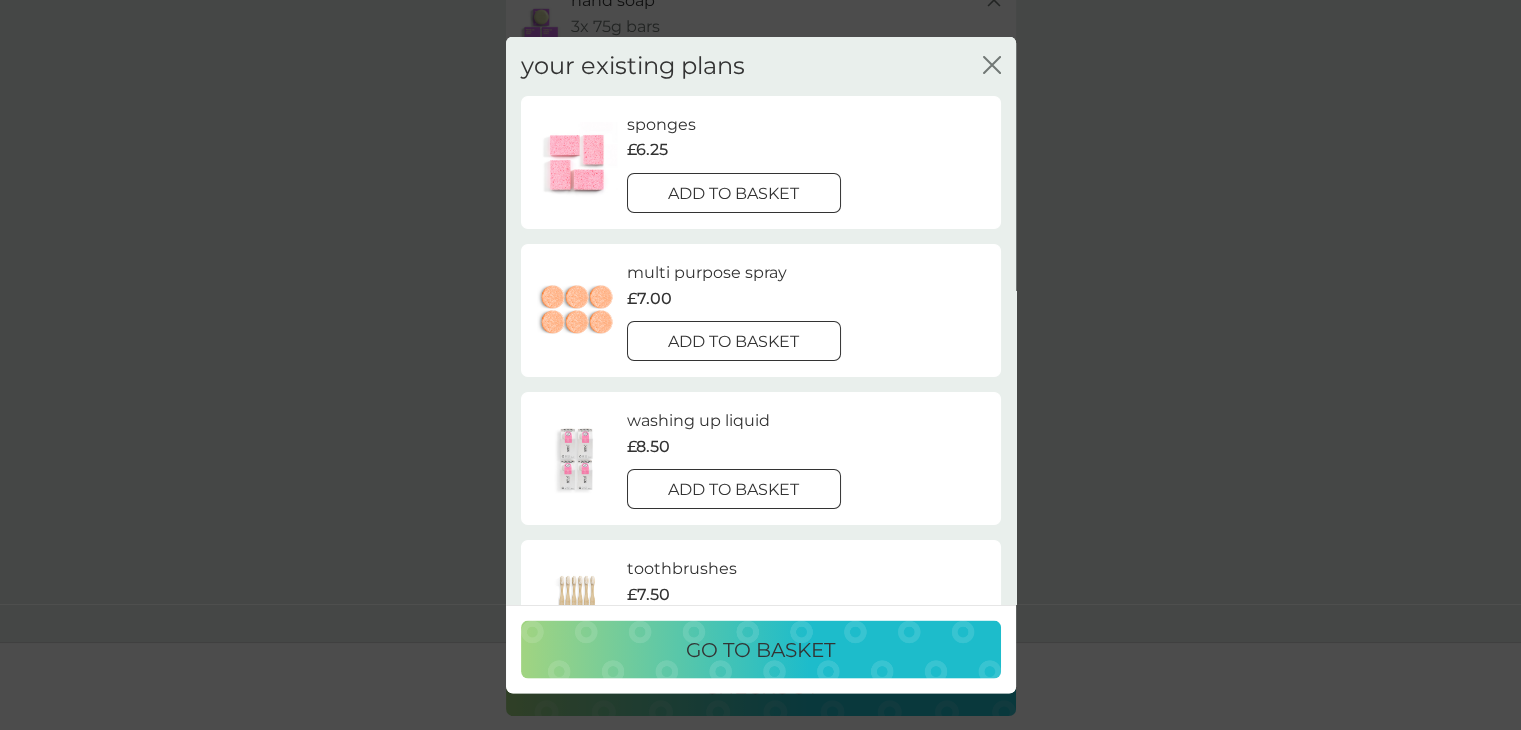click on "close" 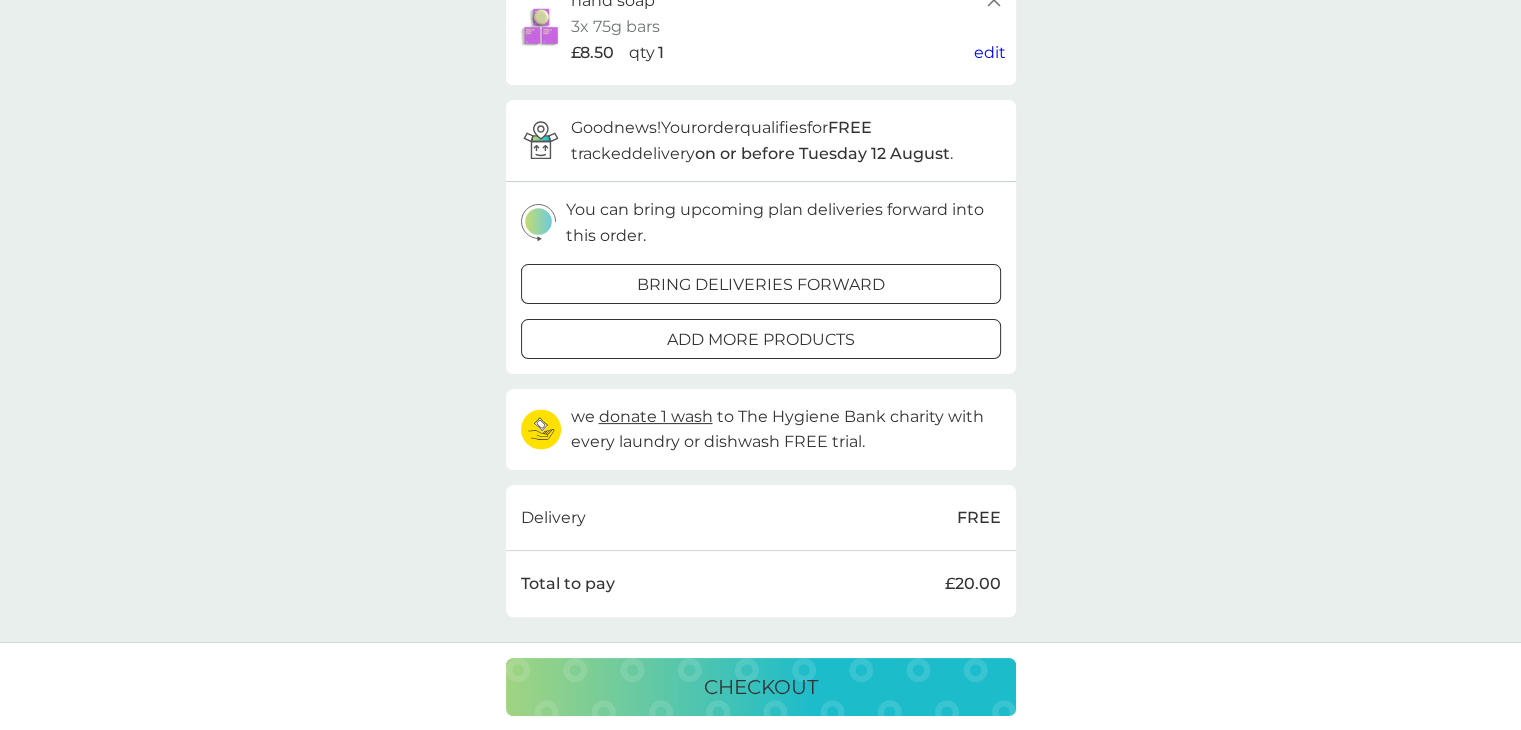 click on "checkout" at bounding box center [761, 687] 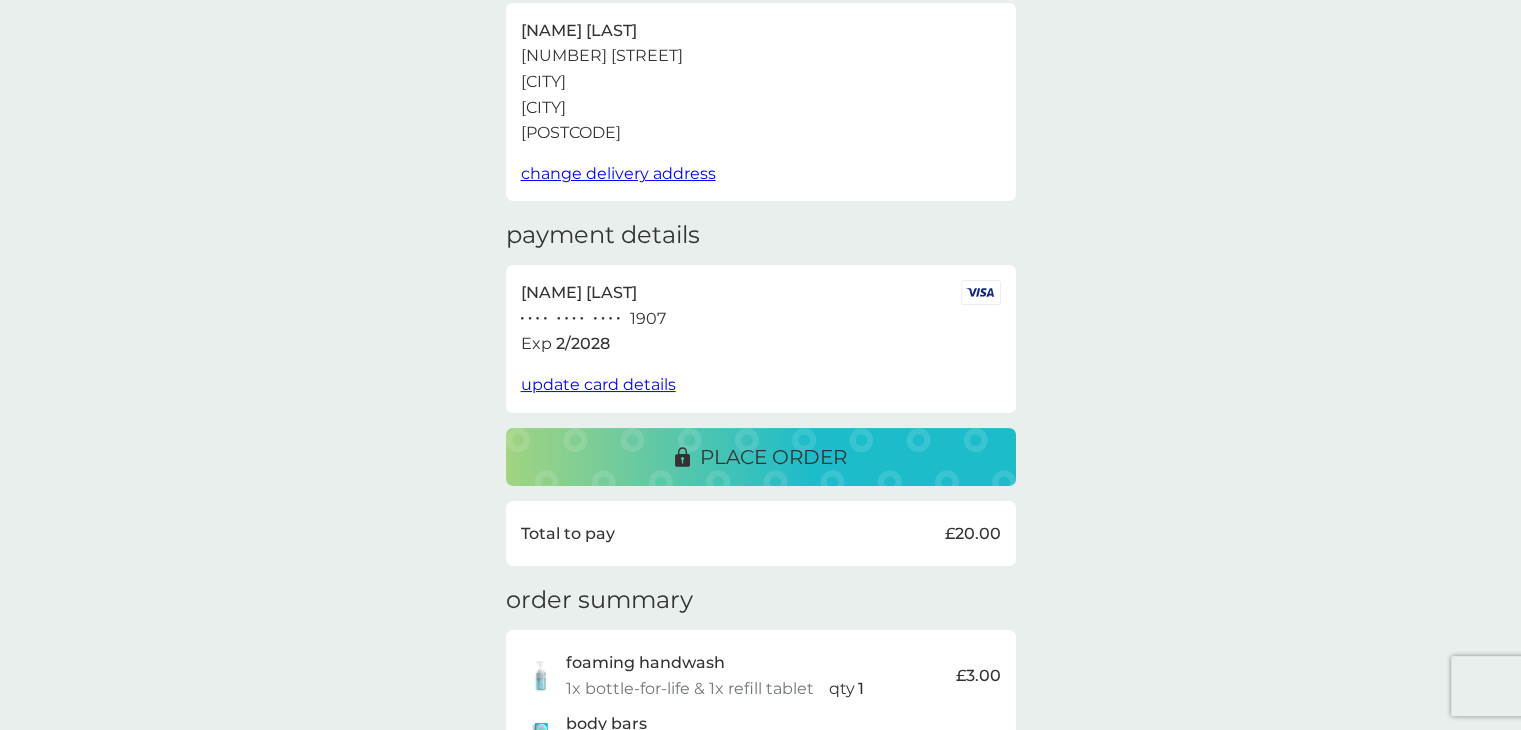scroll, scrollTop: 100, scrollLeft: 0, axis: vertical 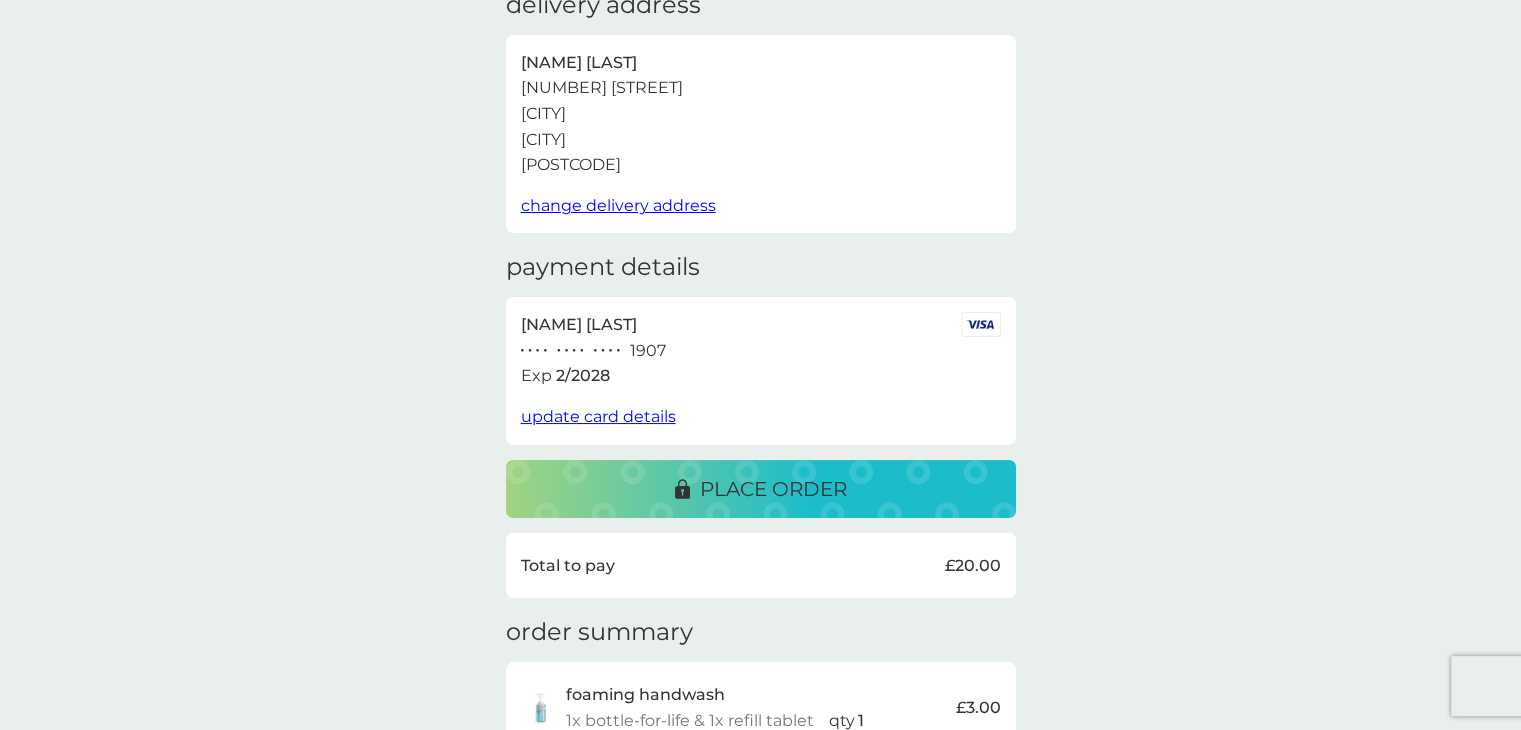 click on "place order" at bounding box center (773, 489) 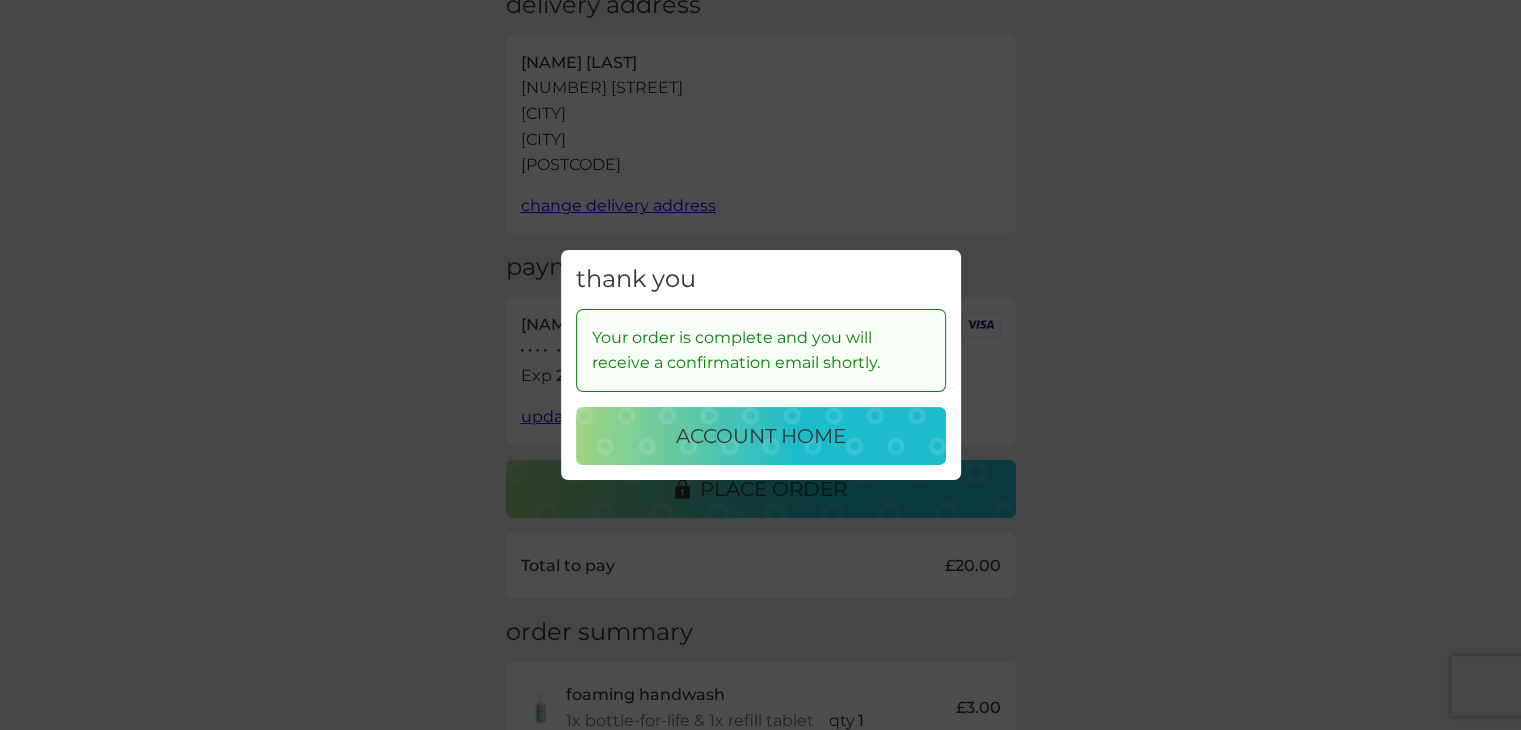 click on "account home" at bounding box center [761, 436] 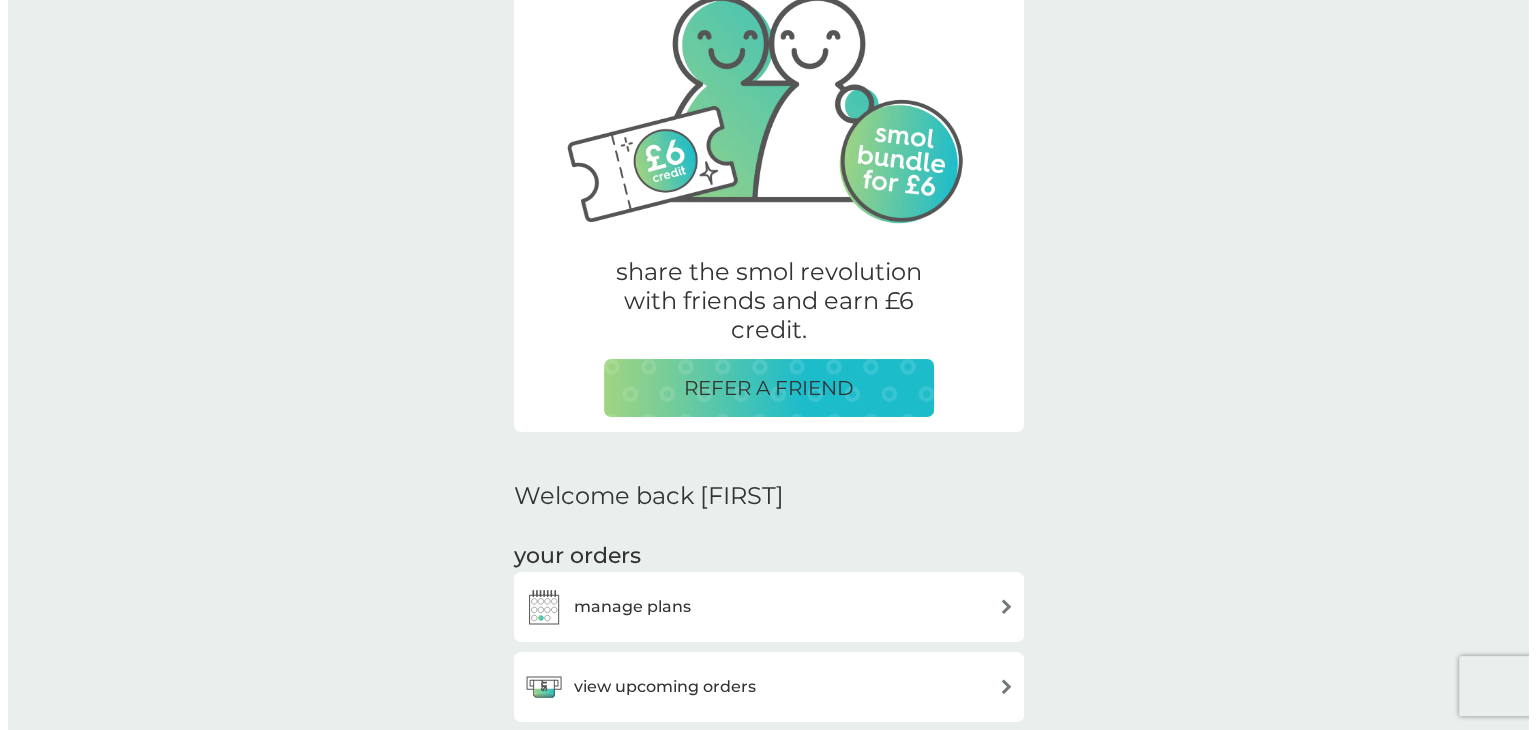 scroll, scrollTop: 0, scrollLeft: 0, axis: both 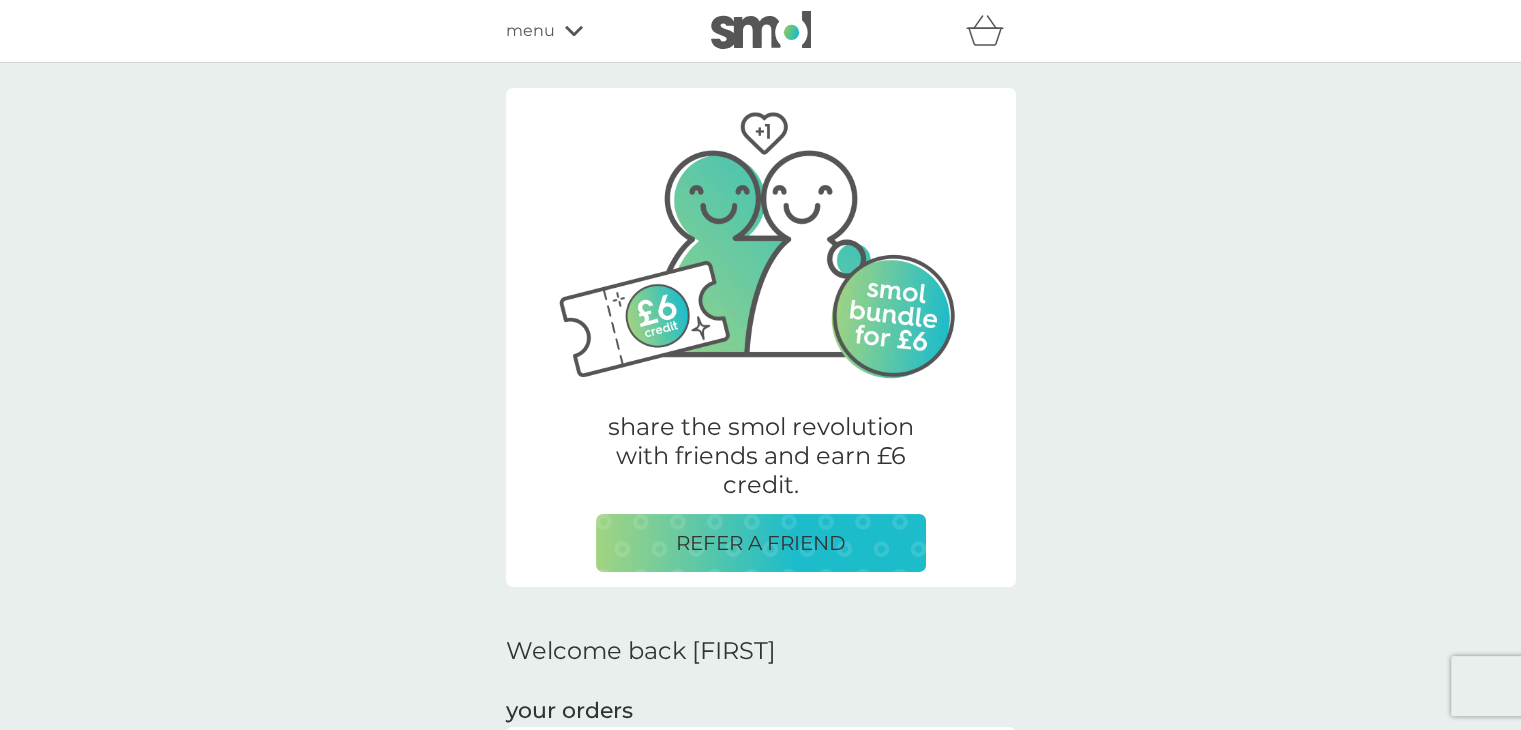 click on "menu" at bounding box center (530, 31) 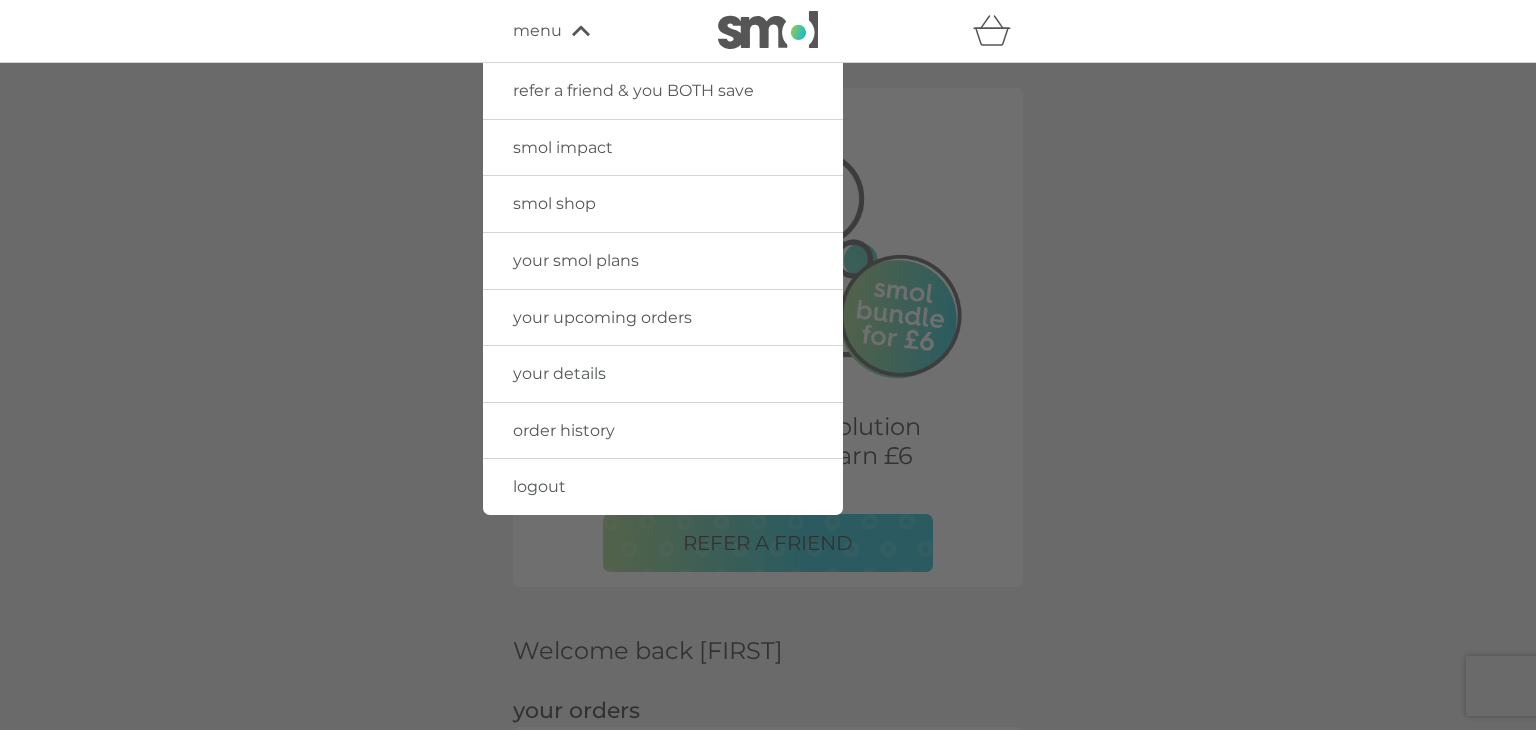 click on "logout" at bounding box center [539, 486] 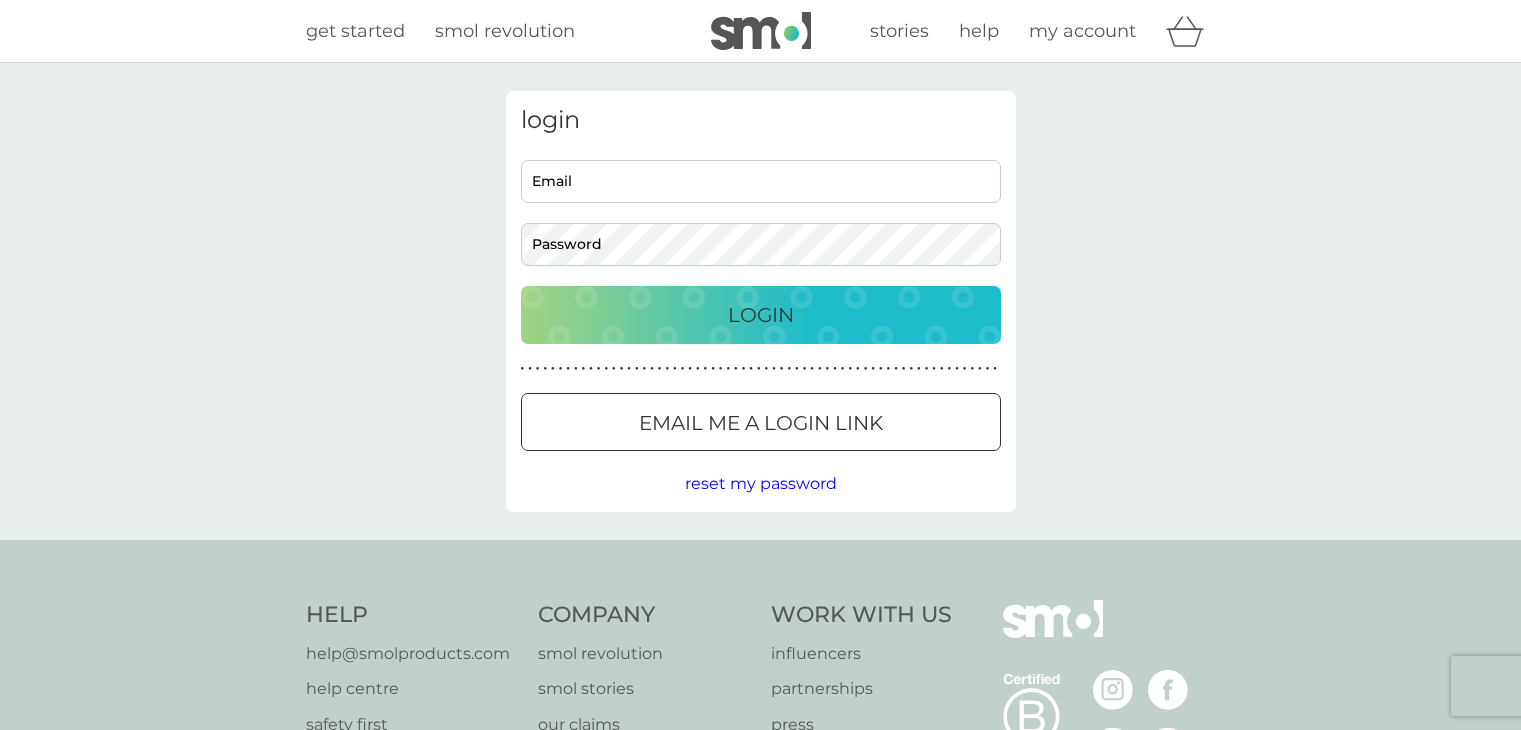 scroll, scrollTop: 0, scrollLeft: 0, axis: both 